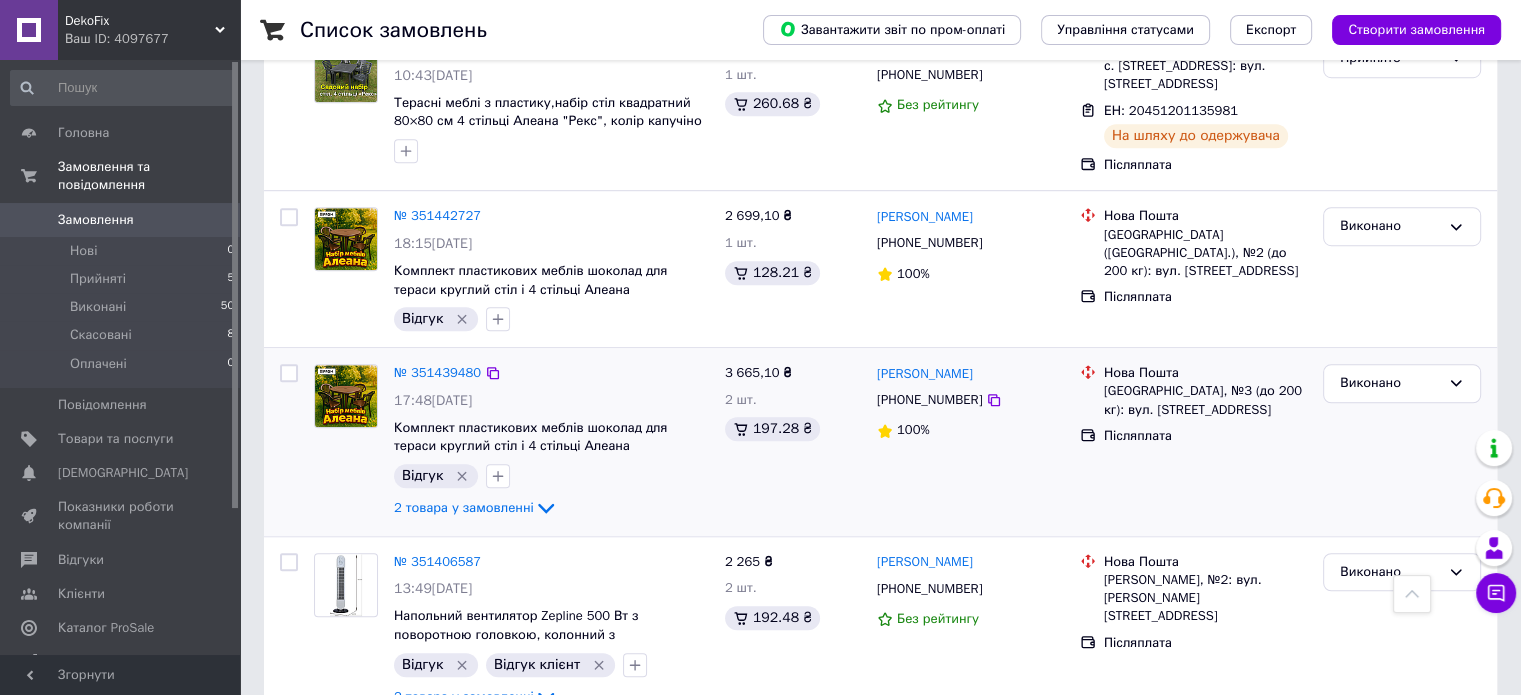 scroll, scrollTop: 1200, scrollLeft: 0, axis: vertical 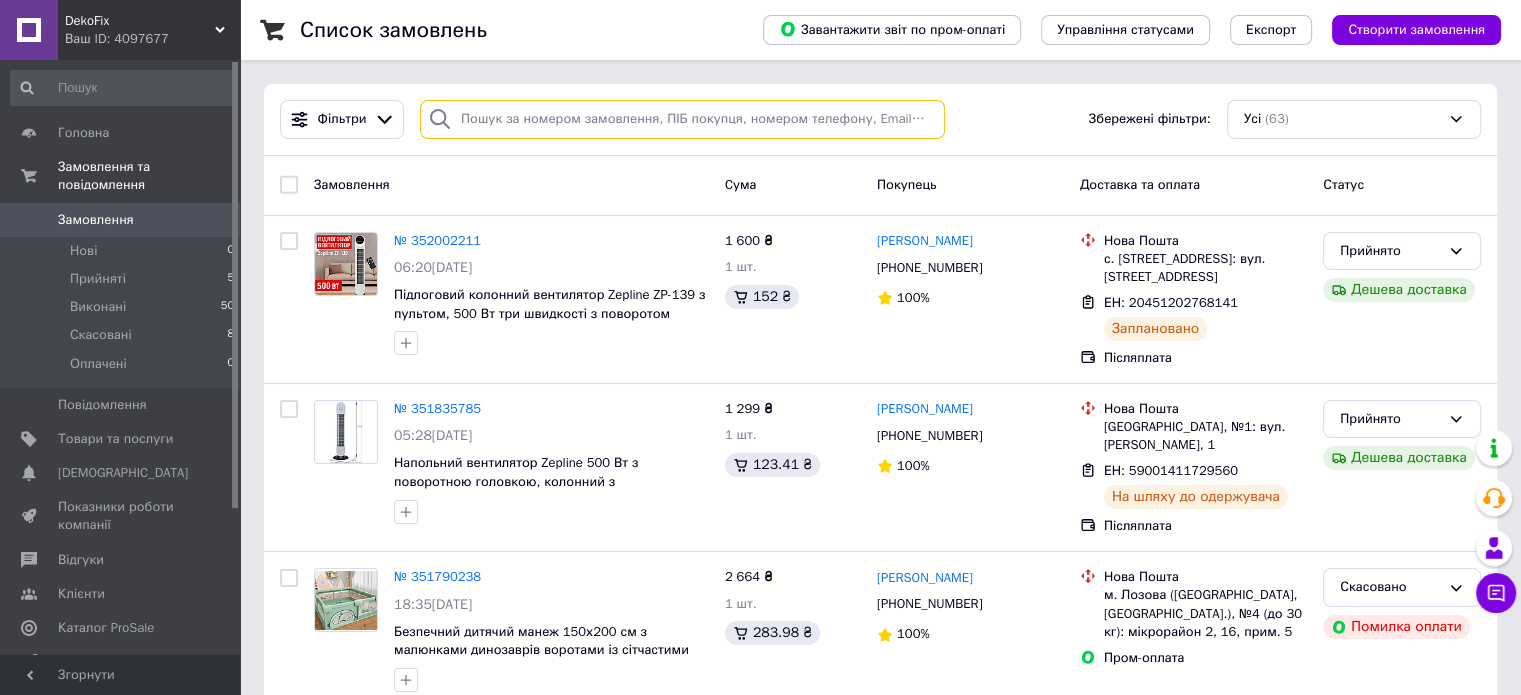 click at bounding box center (682, 119) 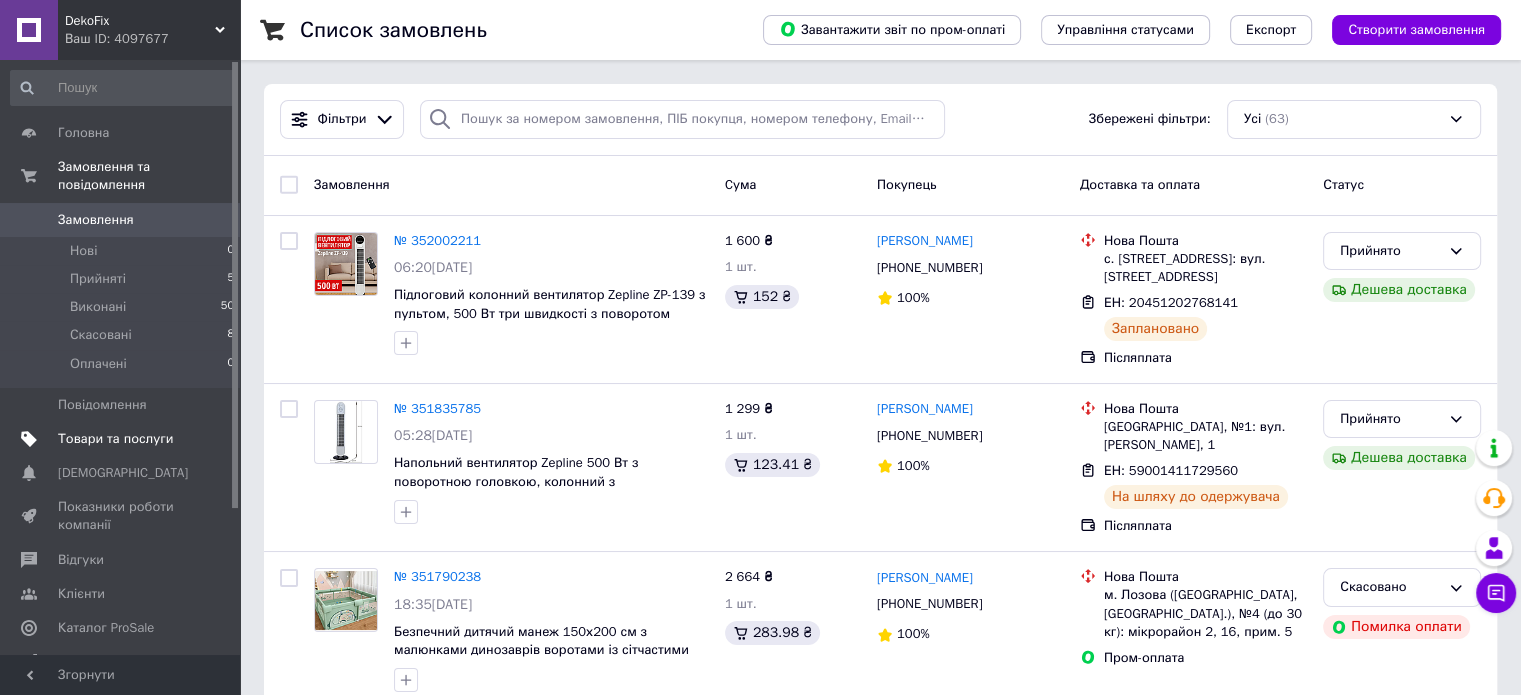 click on "Товари та послуги" at bounding box center [115, 439] 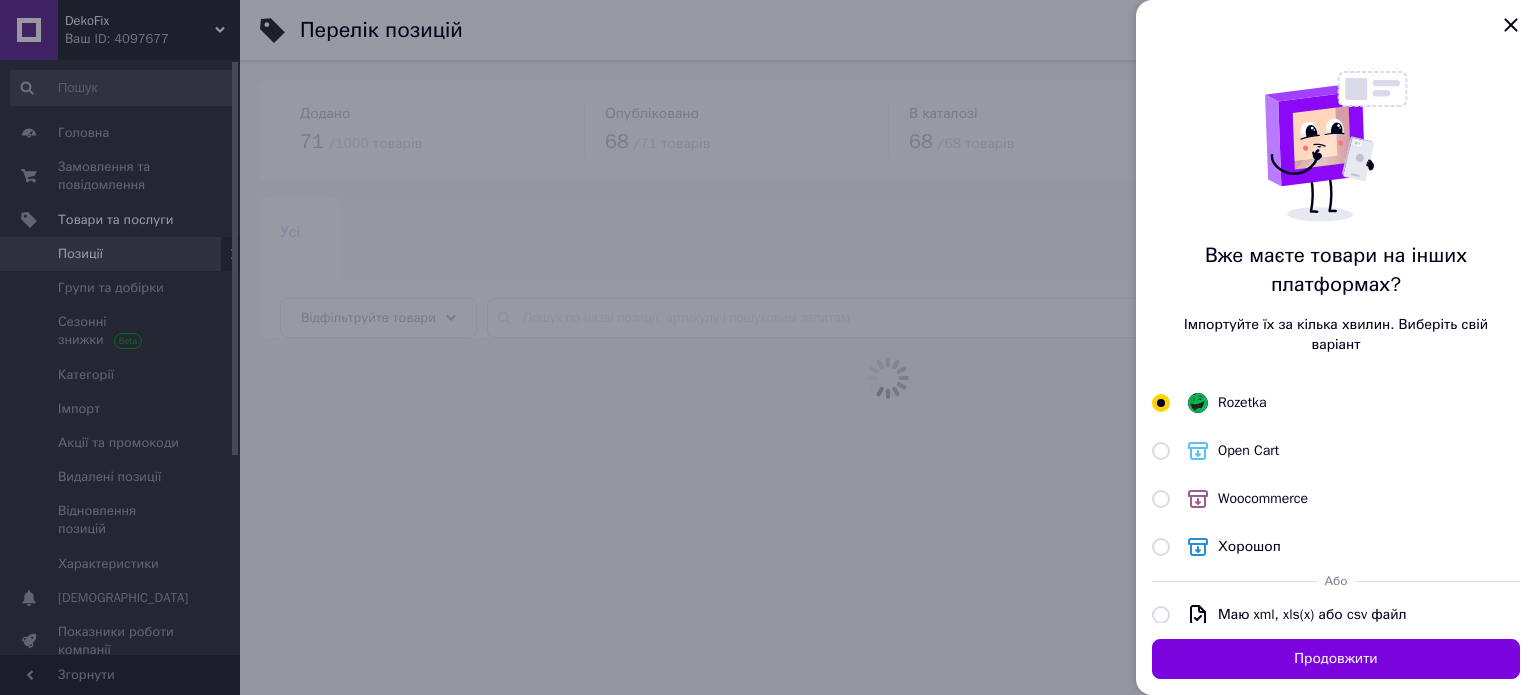 drag, startPoint x: 1510, startPoint y: 20, endPoint x: 1490, endPoint y: 23, distance: 20.22375 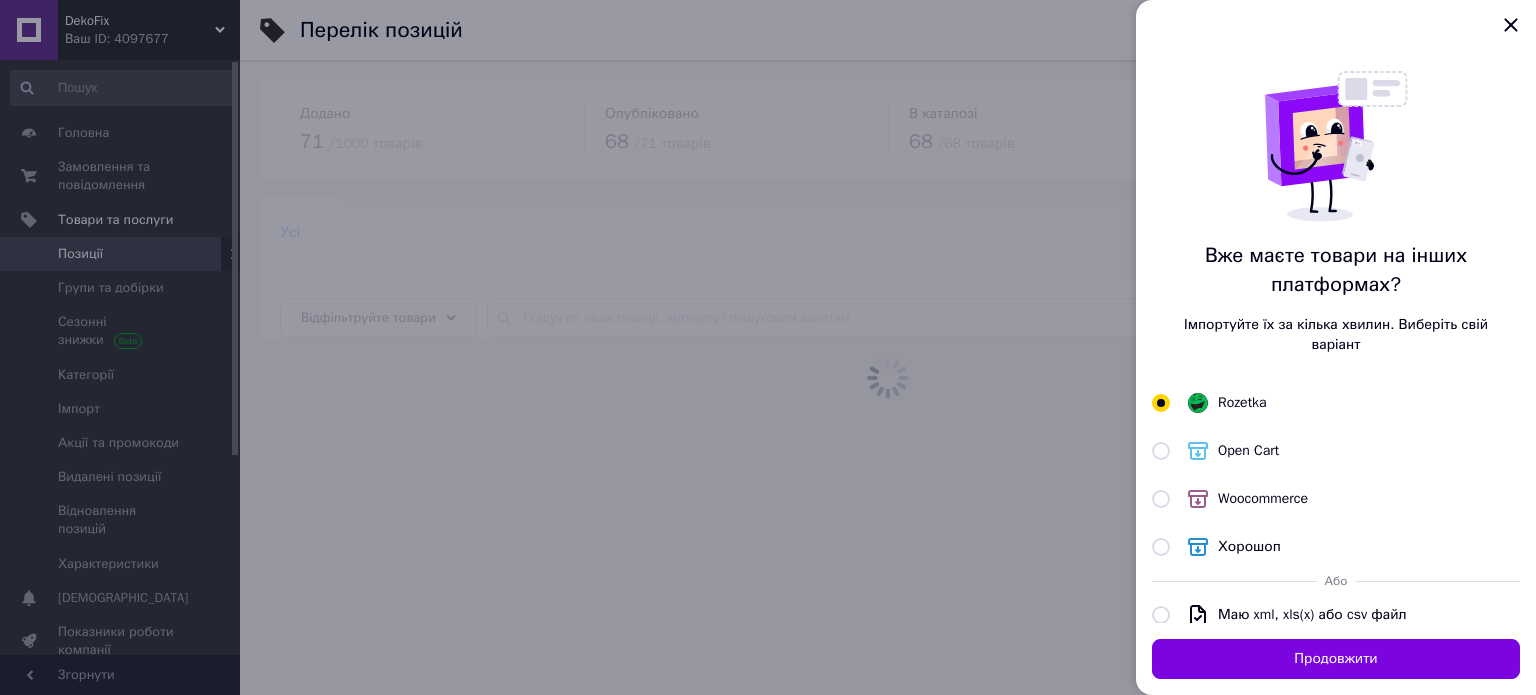 click 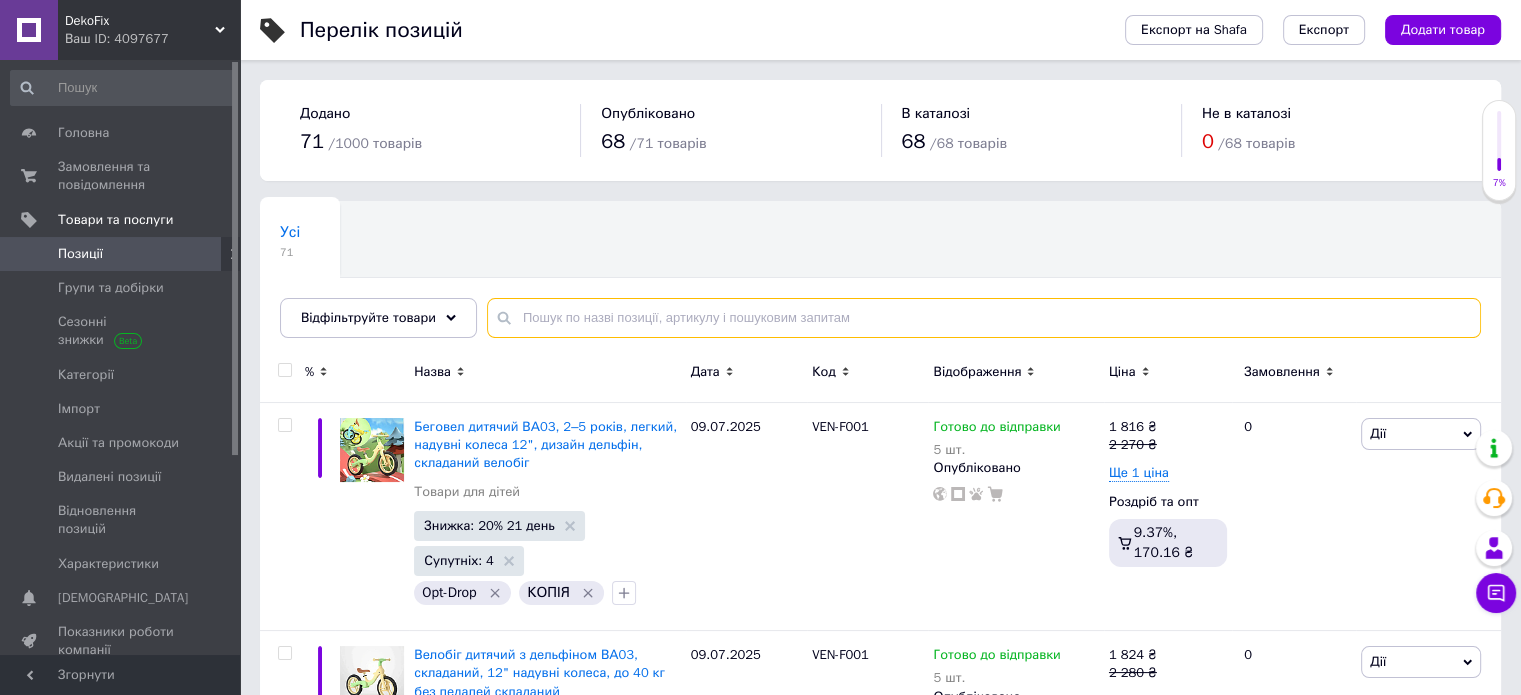 click at bounding box center (984, 318) 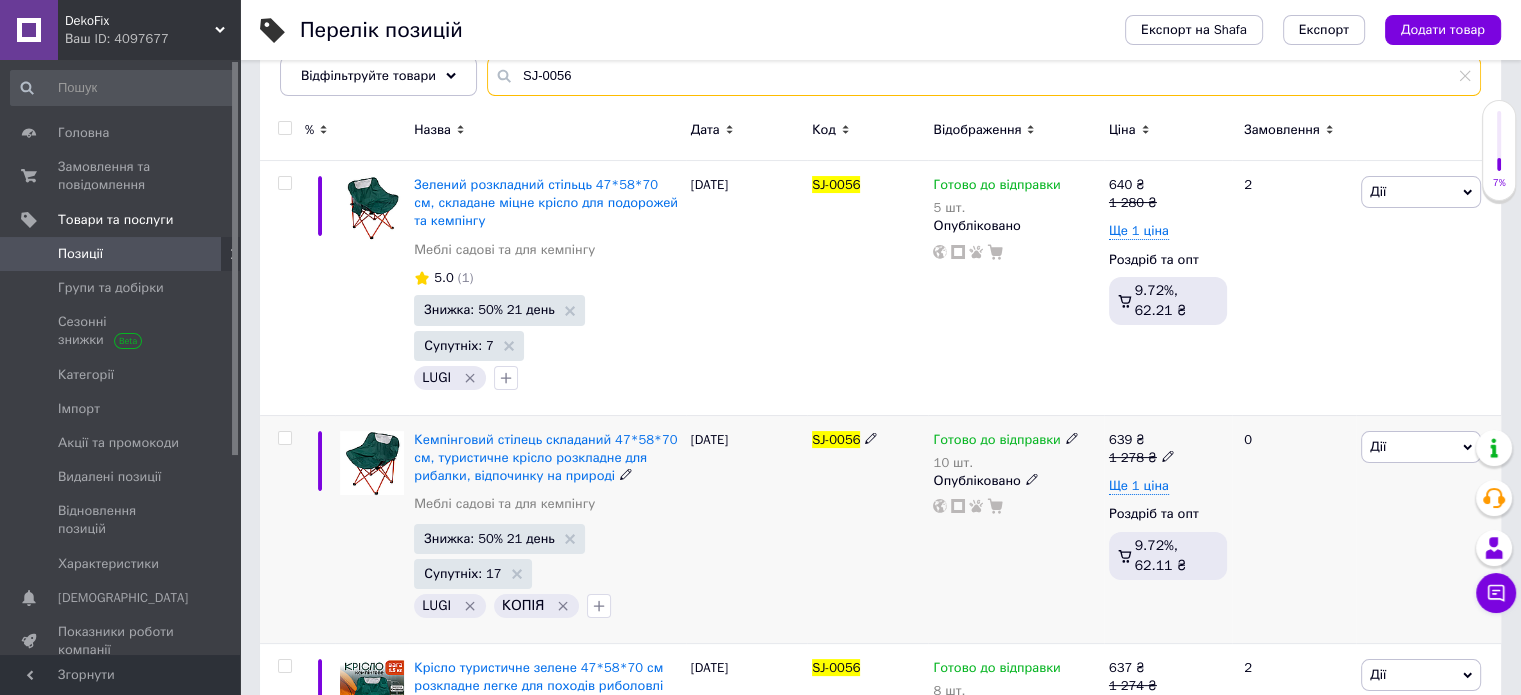 scroll, scrollTop: 444, scrollLeft: 0, axis: vertical 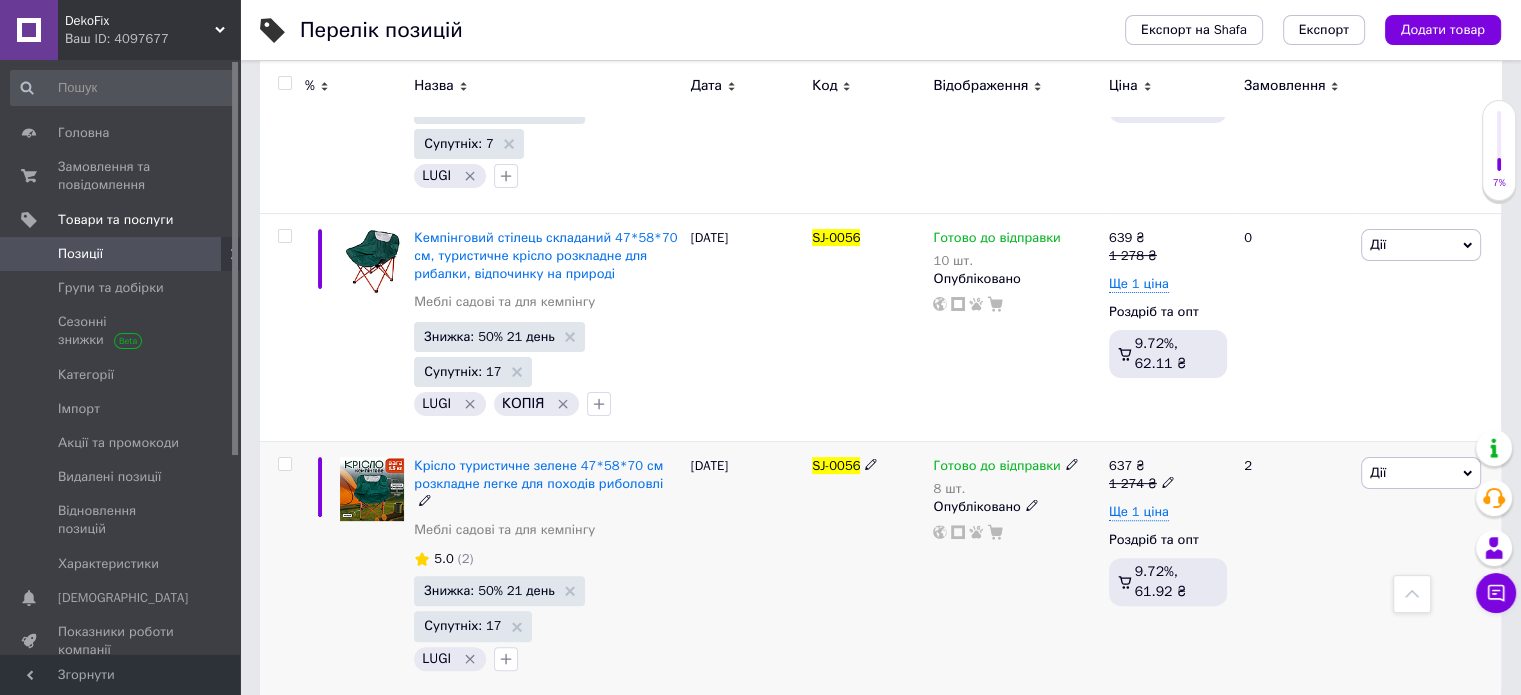 type on "SJ-0056" 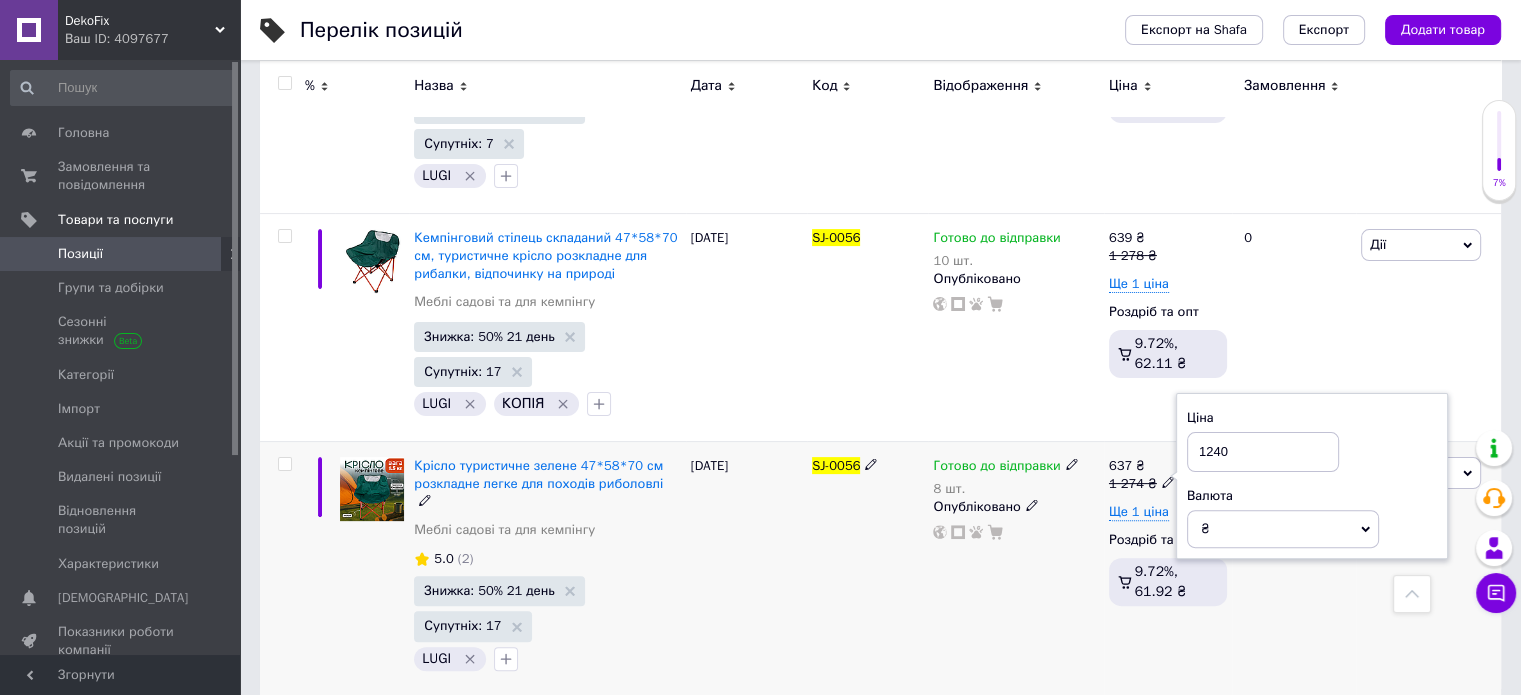 type on "1240" 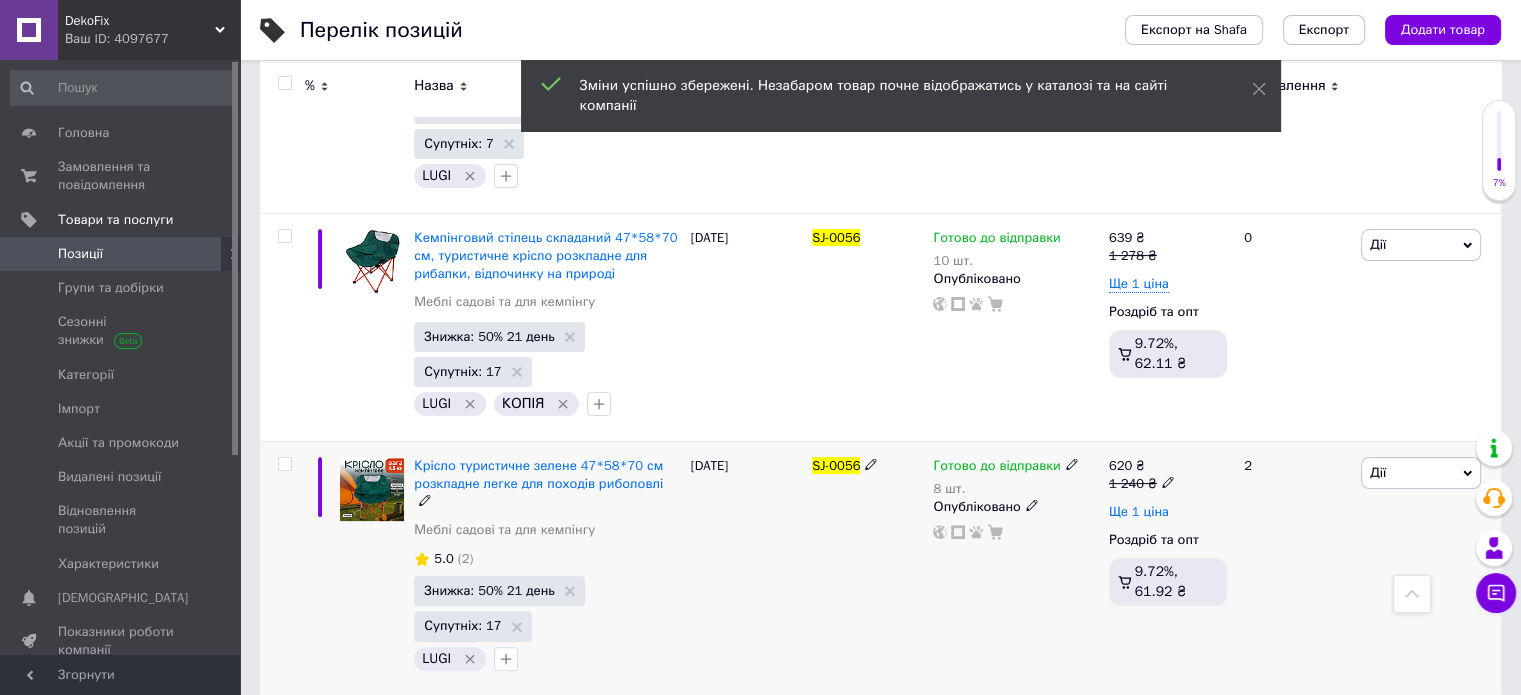 click on "Ще 1 ціна" at bounding box center [1139, 512] 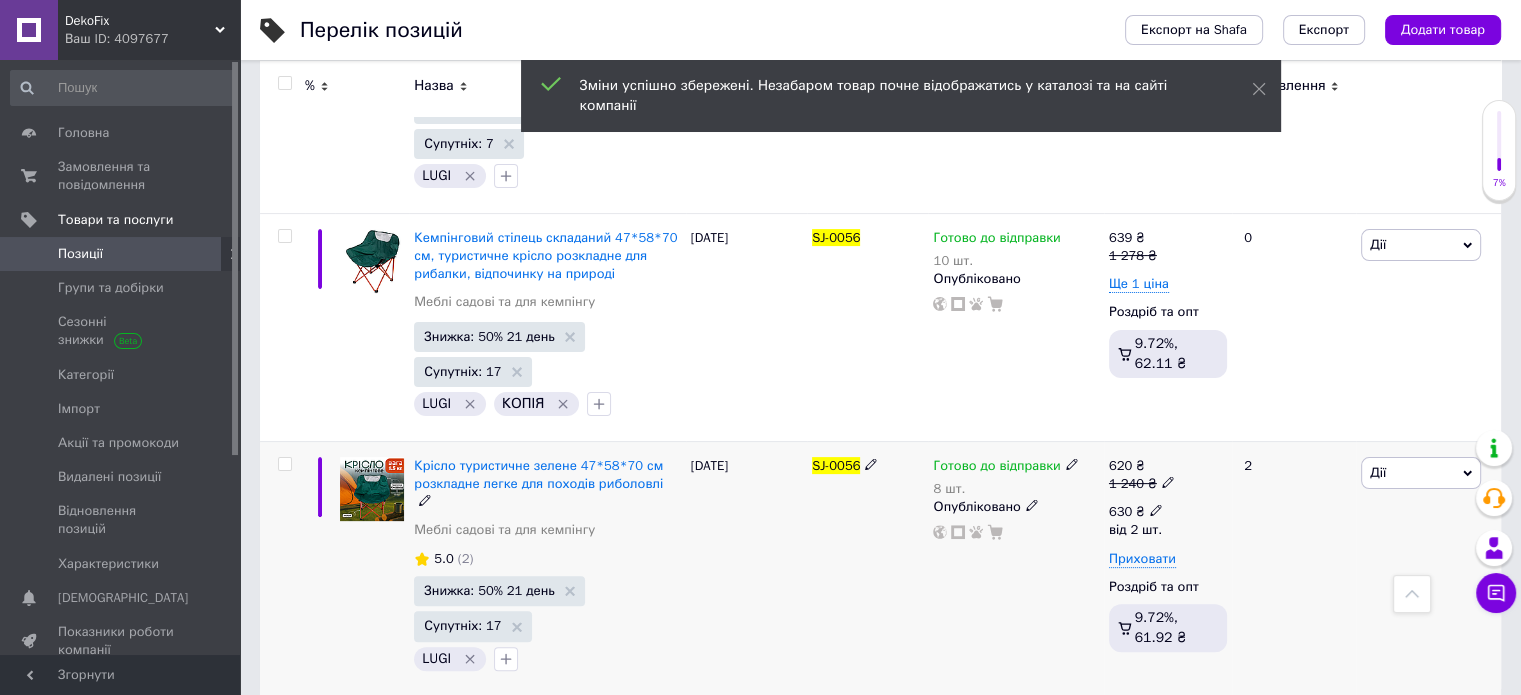 click 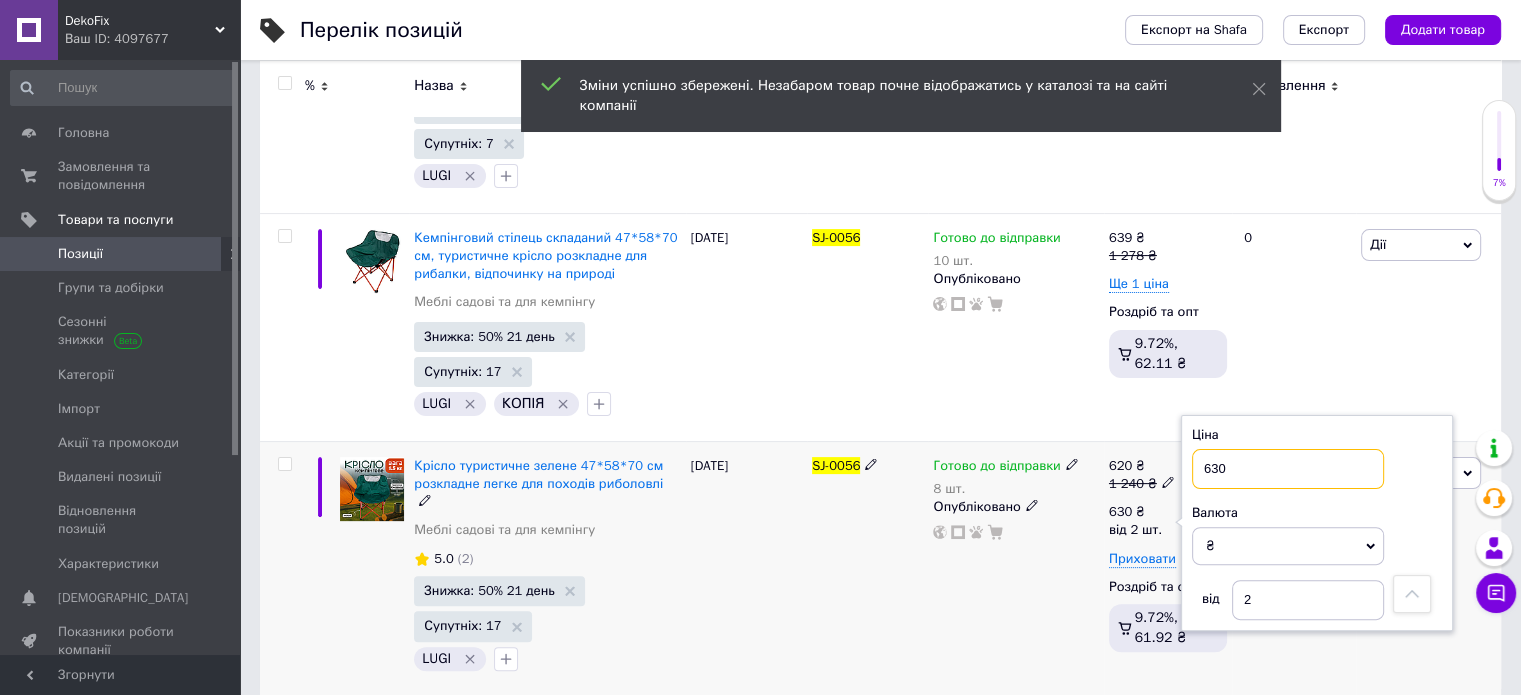 click on "630" at bounding box center [1288, 469] 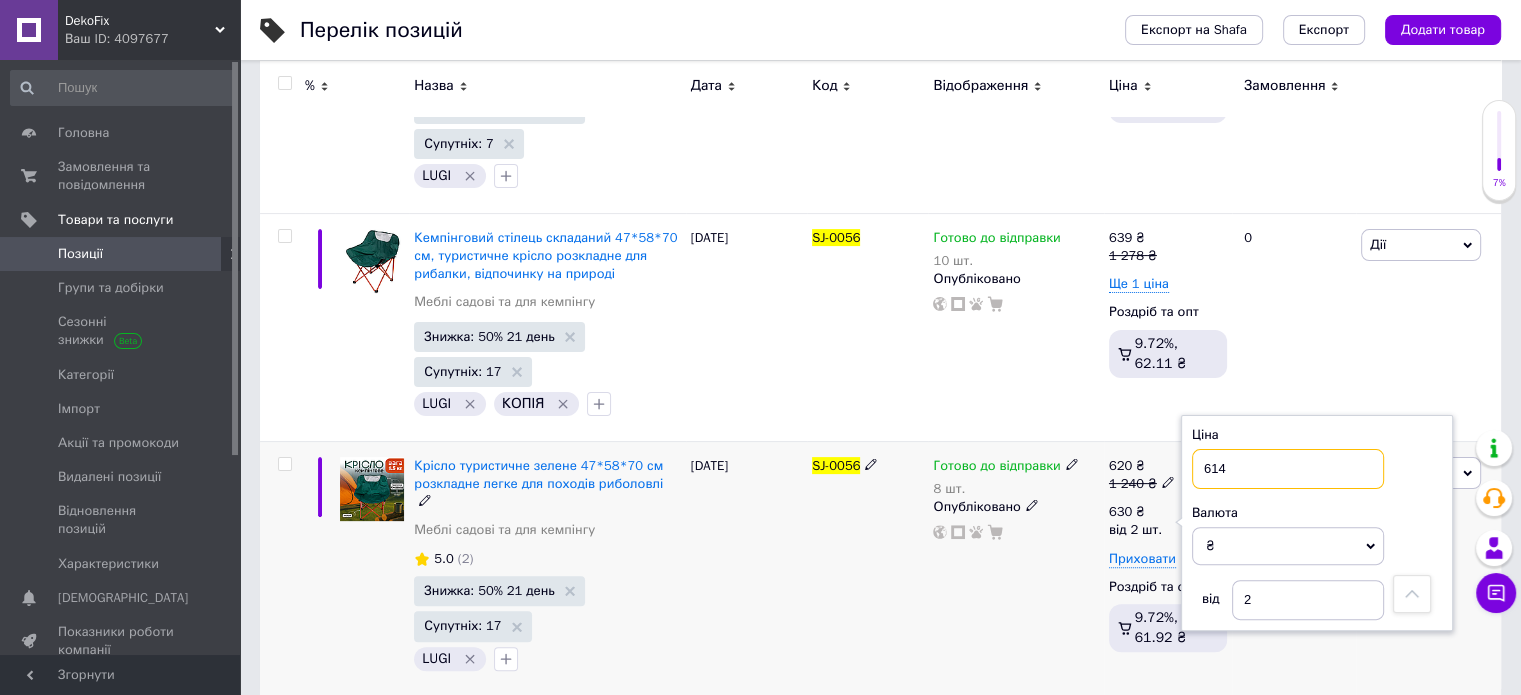 type on "614" 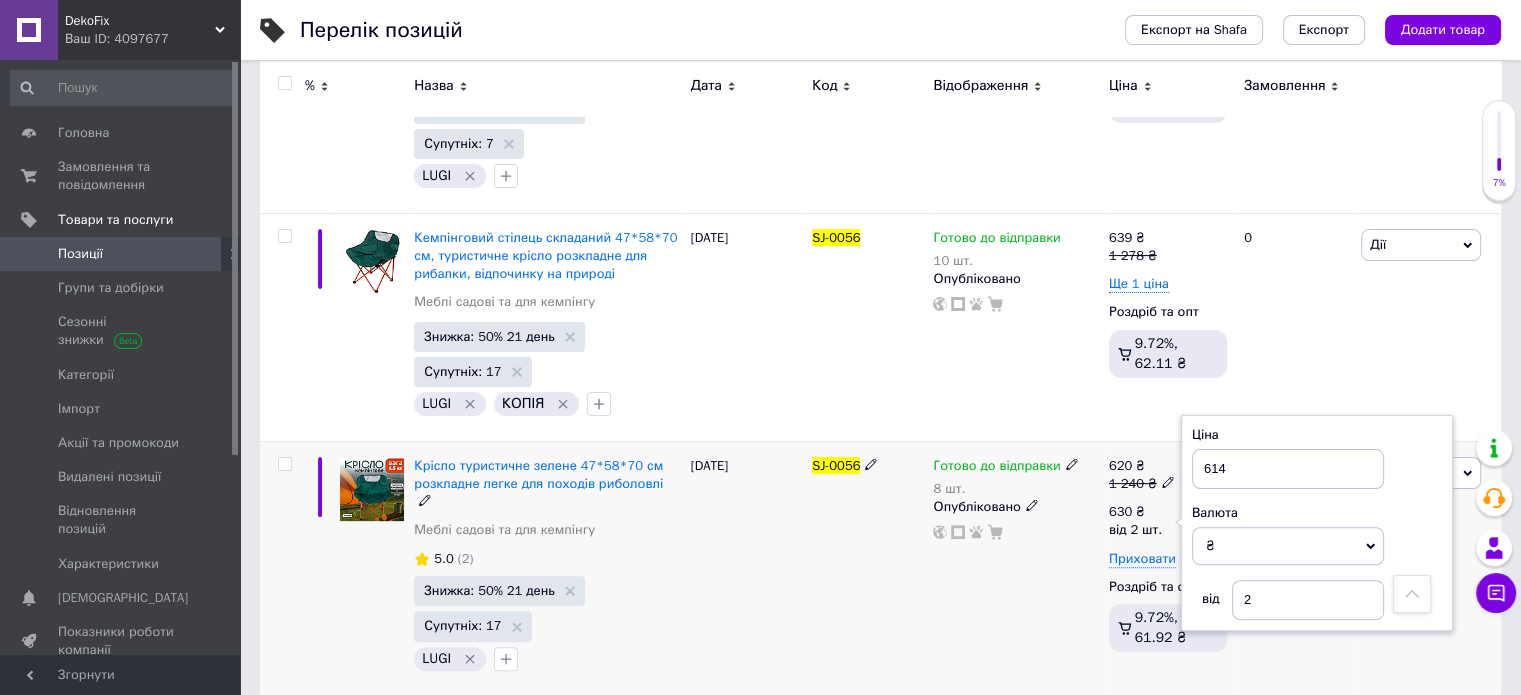 click on "[DATE]" at bounding box center (746, 568) 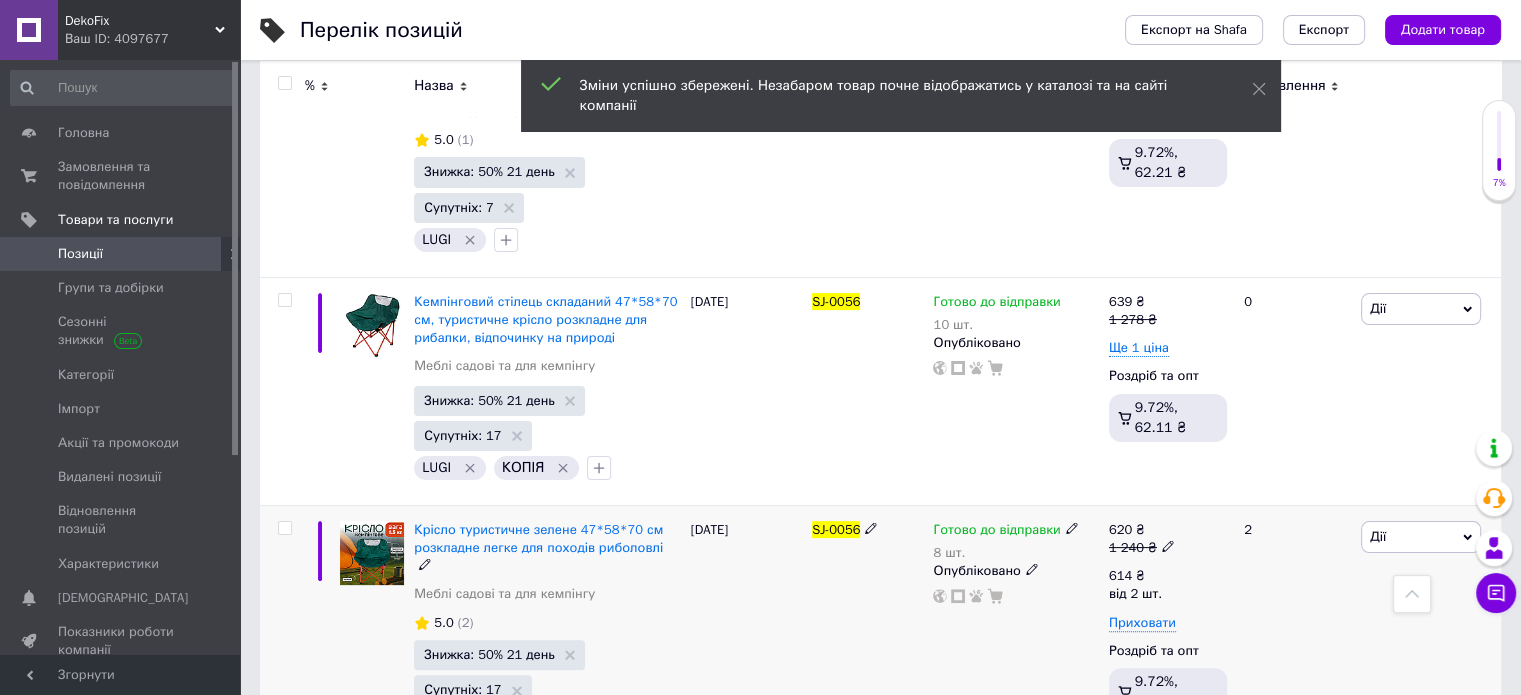scroll, scrollTop: 344, scrollLeft: 0, axis: vertical 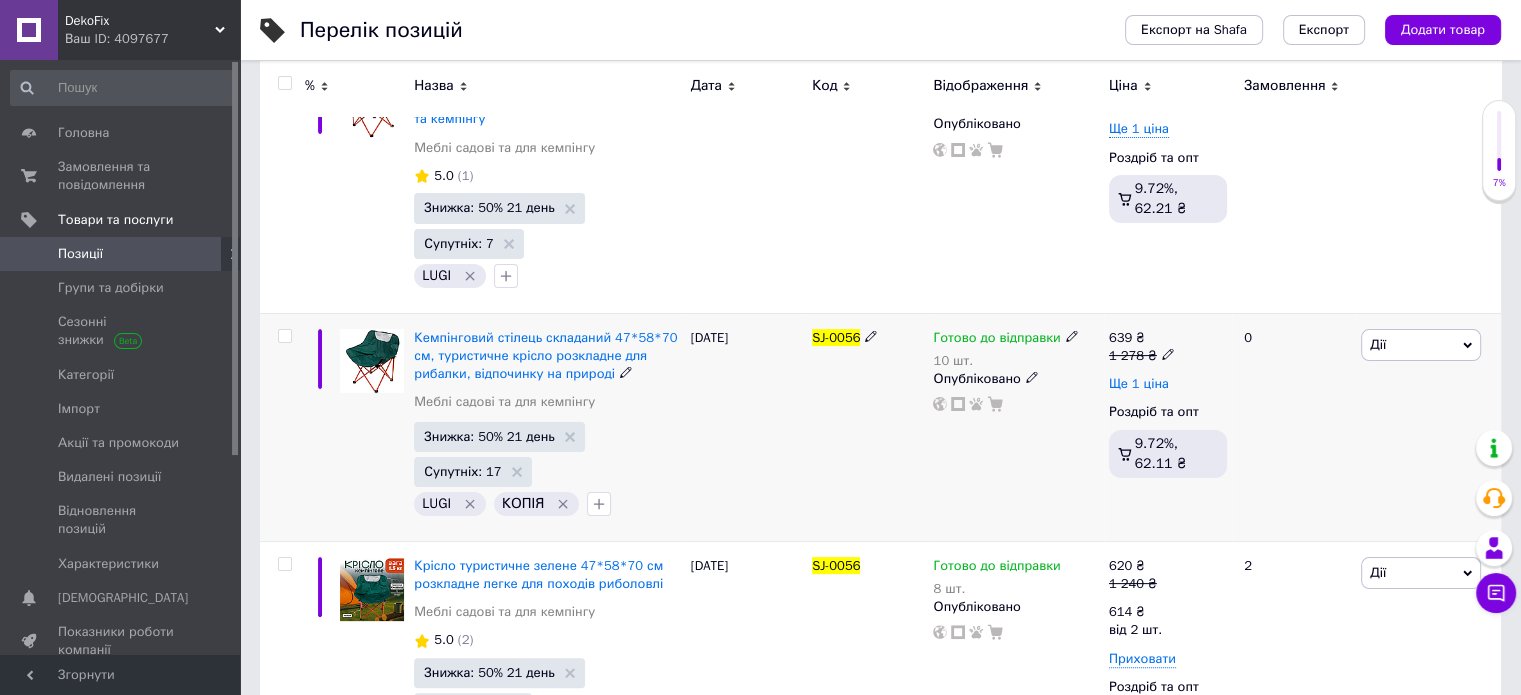 click on "Ще 1 ціна" at bounding box center [1139, 384] 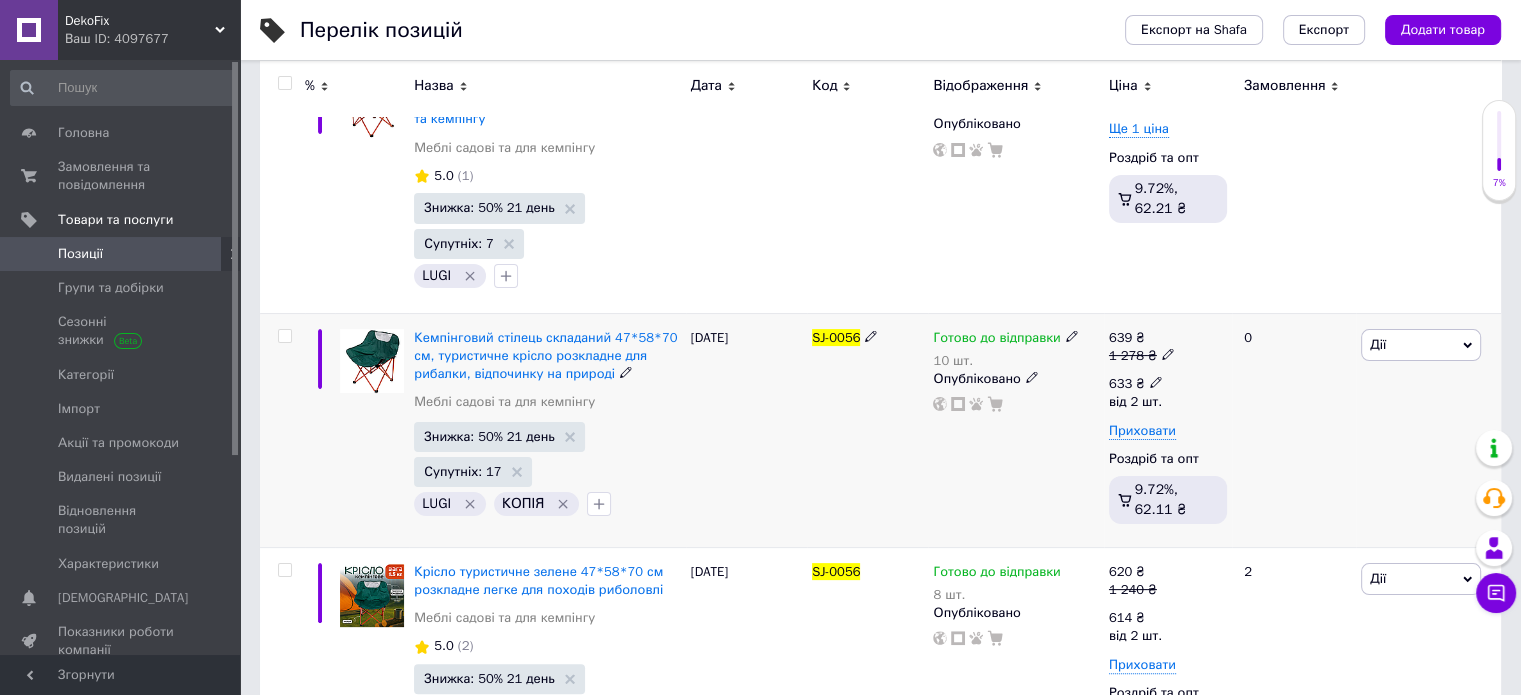 click 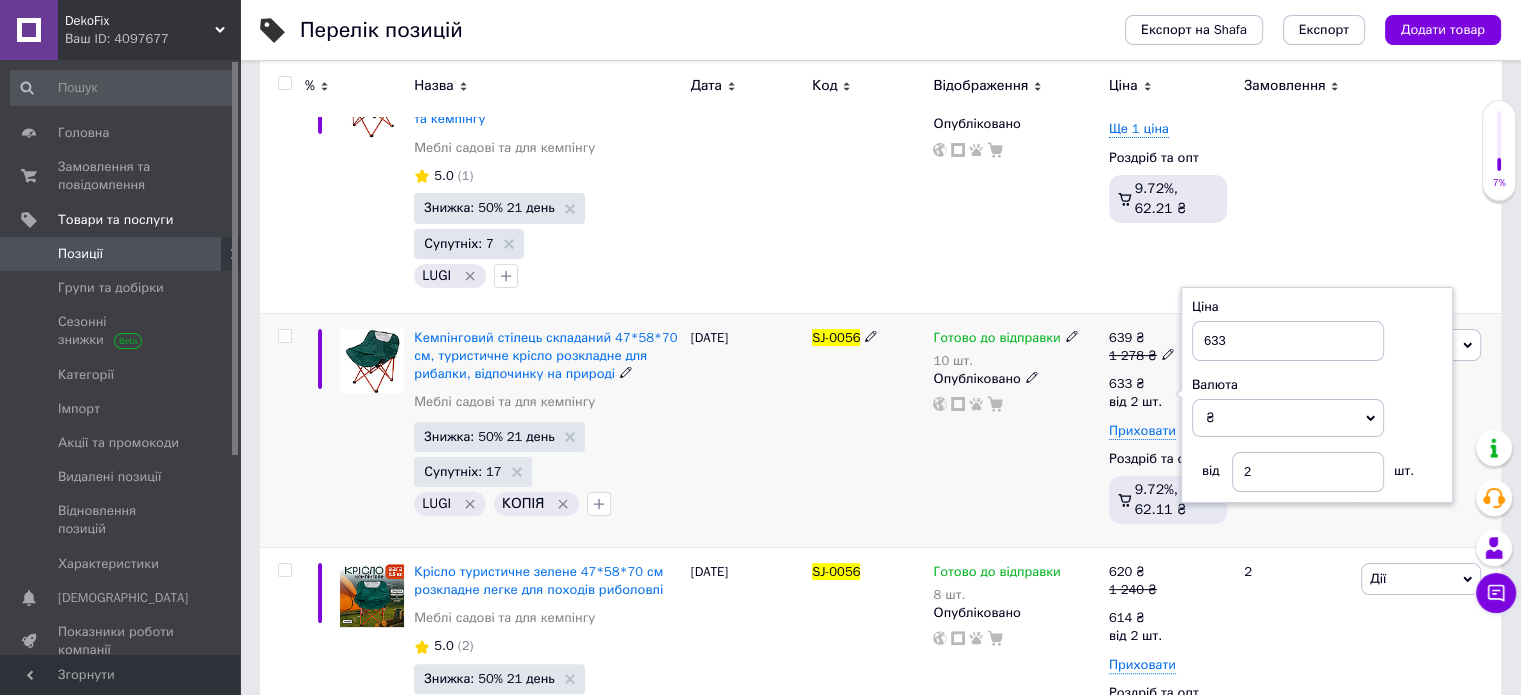 click on "SJ-0056" at bounding box center [867, 430] 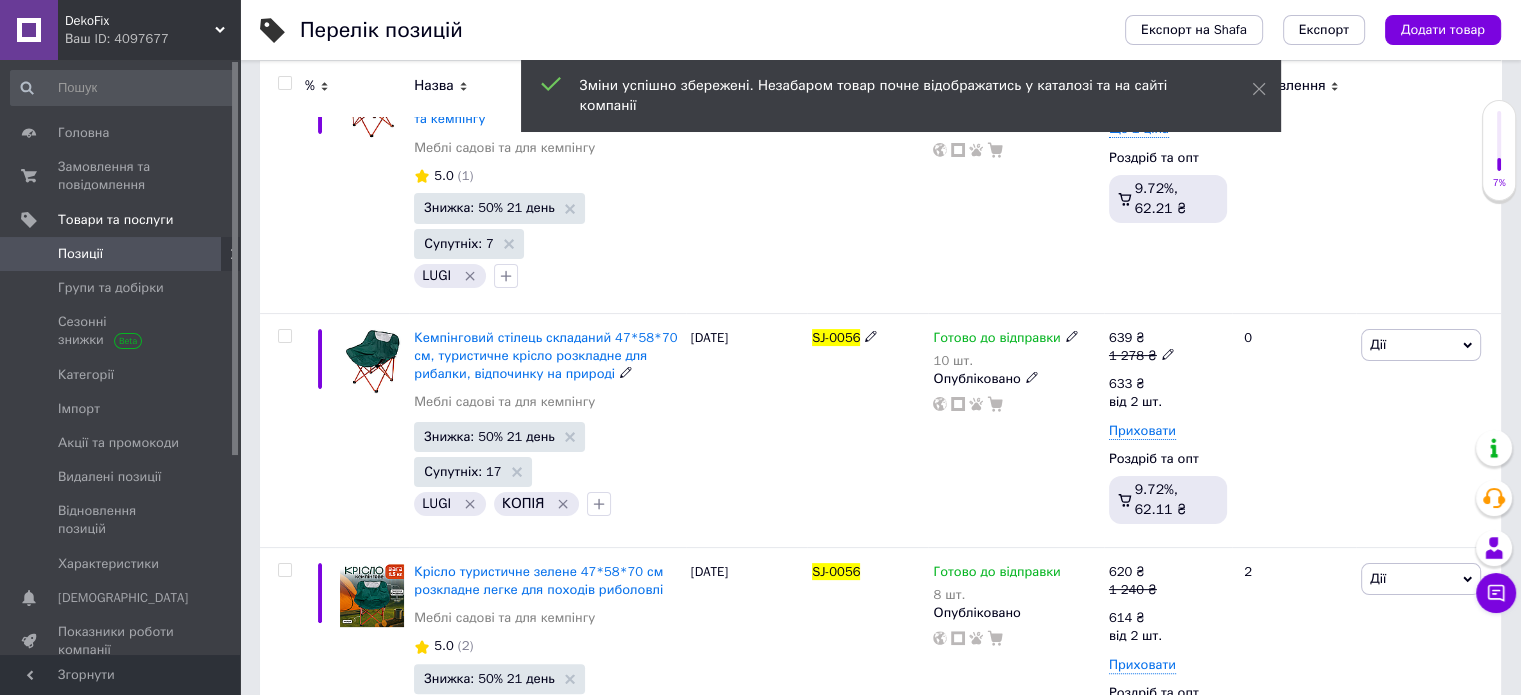 click 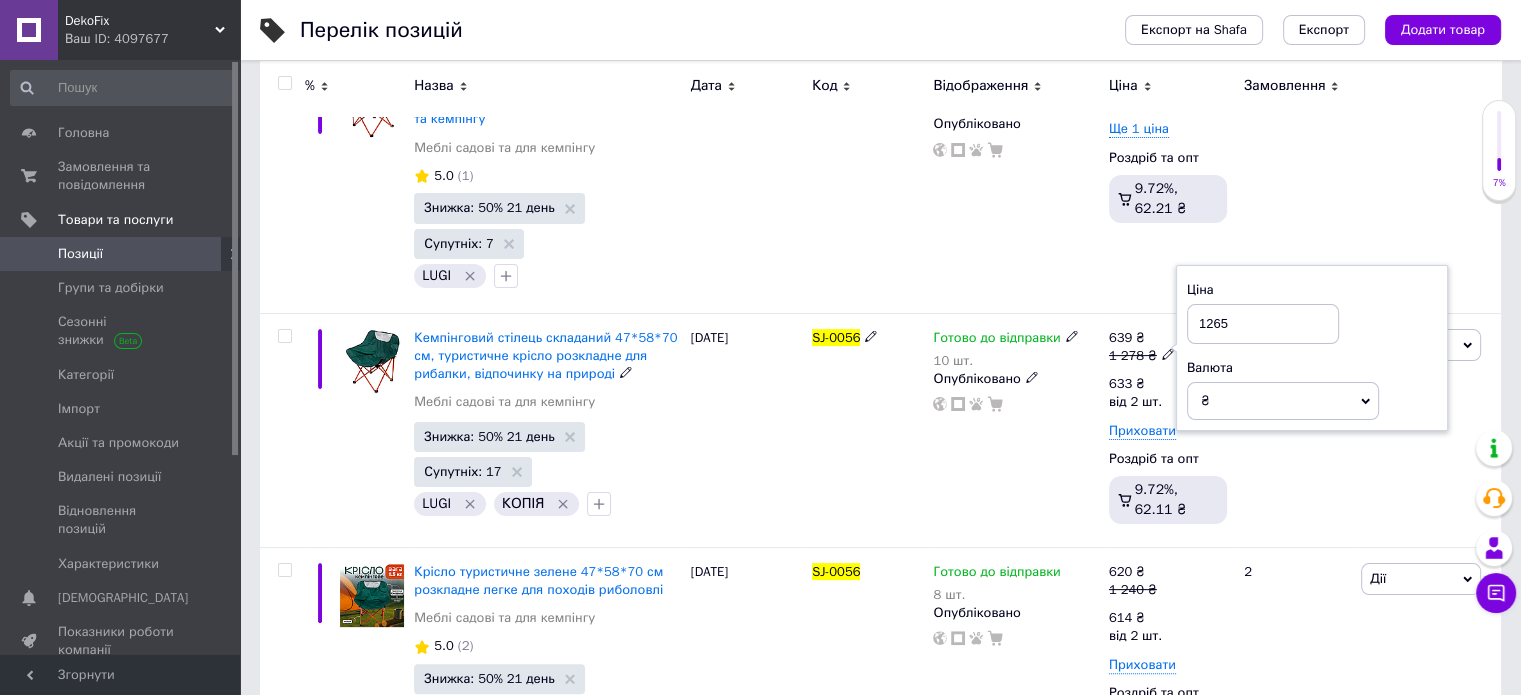 type on "1265" 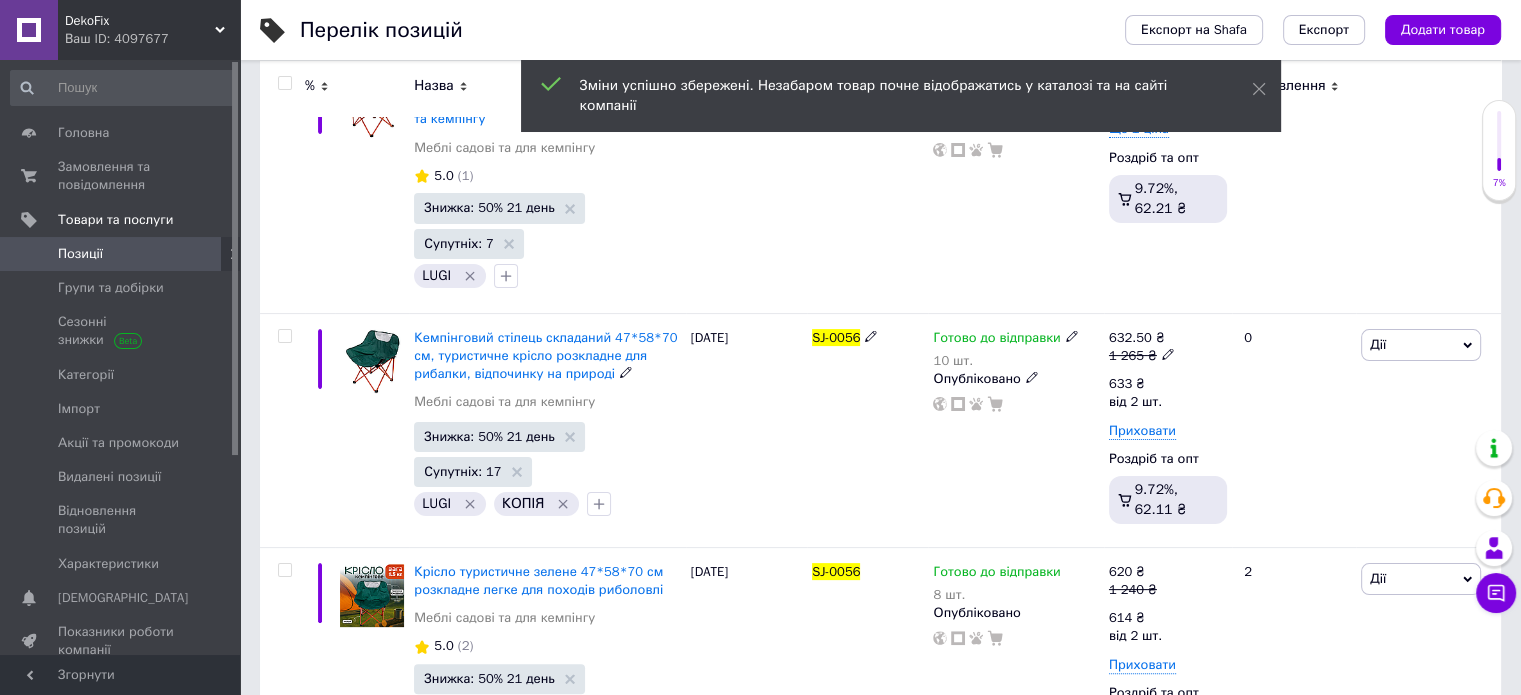 click on "Дії" at bounding box center [1421, 345] 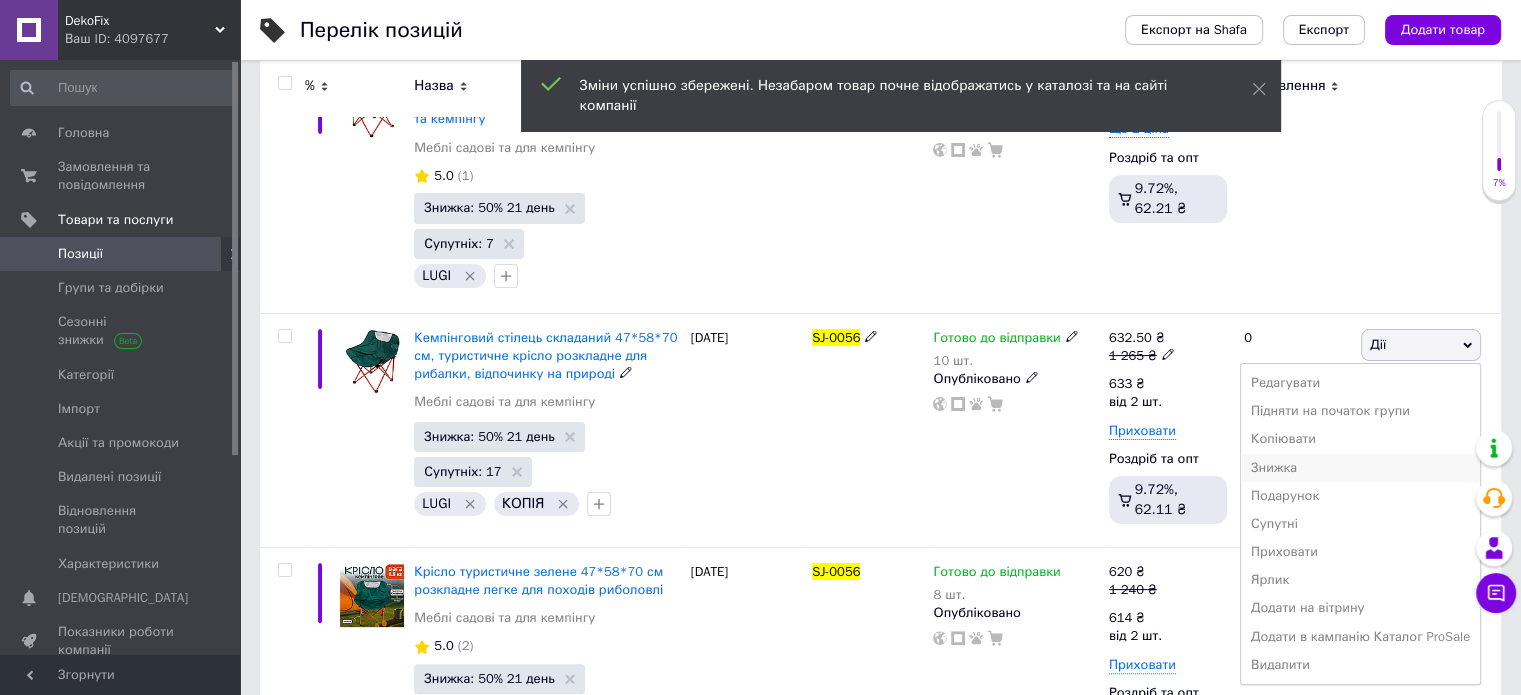 click on "Знижка" at bounding box center (1360, 468) 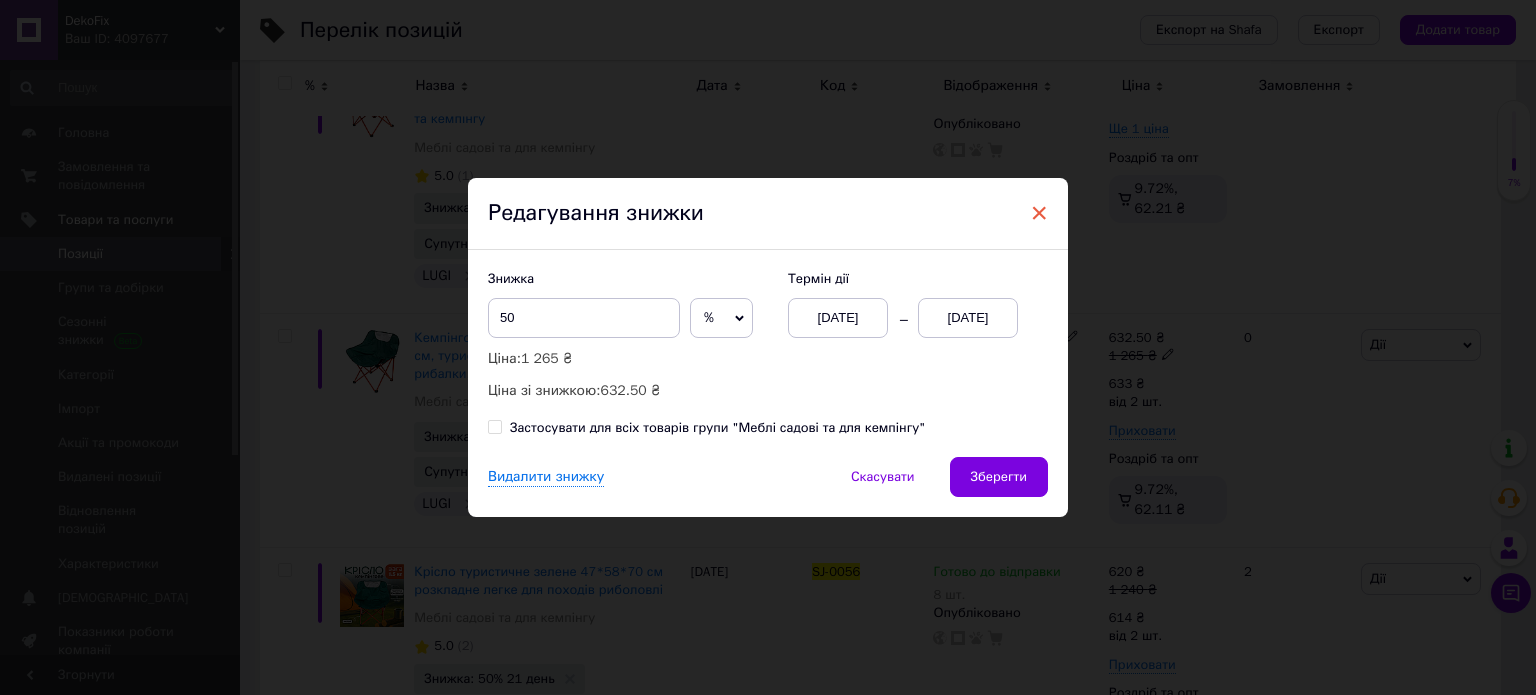 click on "×" at bounding box center [1039, 213] 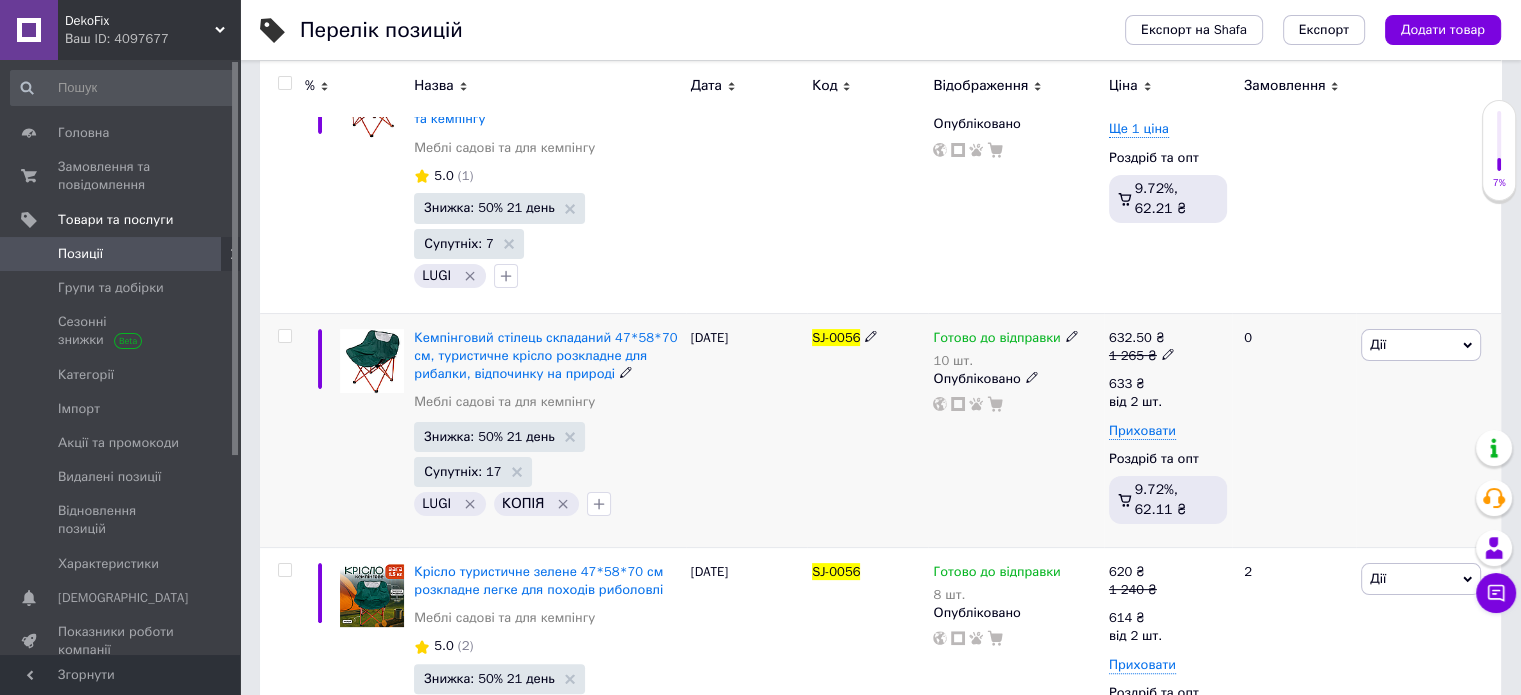 click 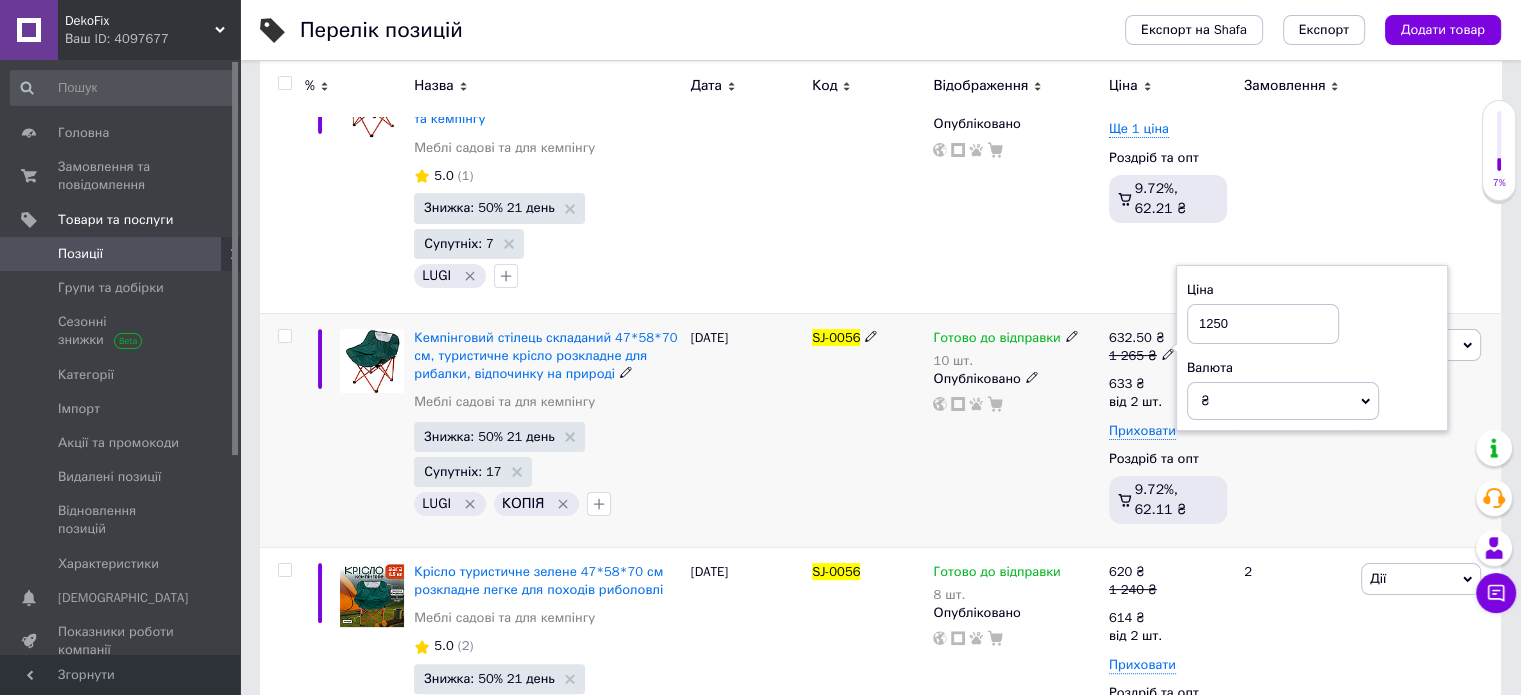 type on "1250" 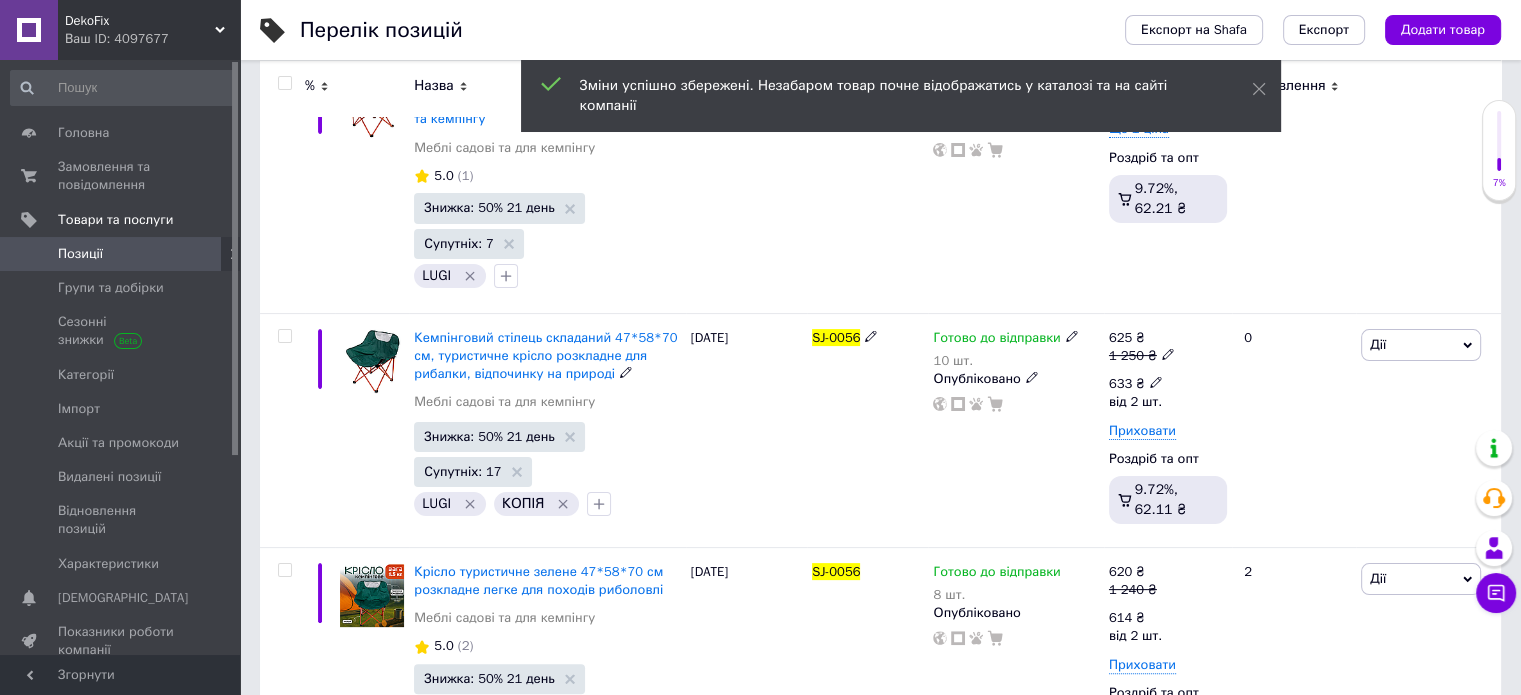 click 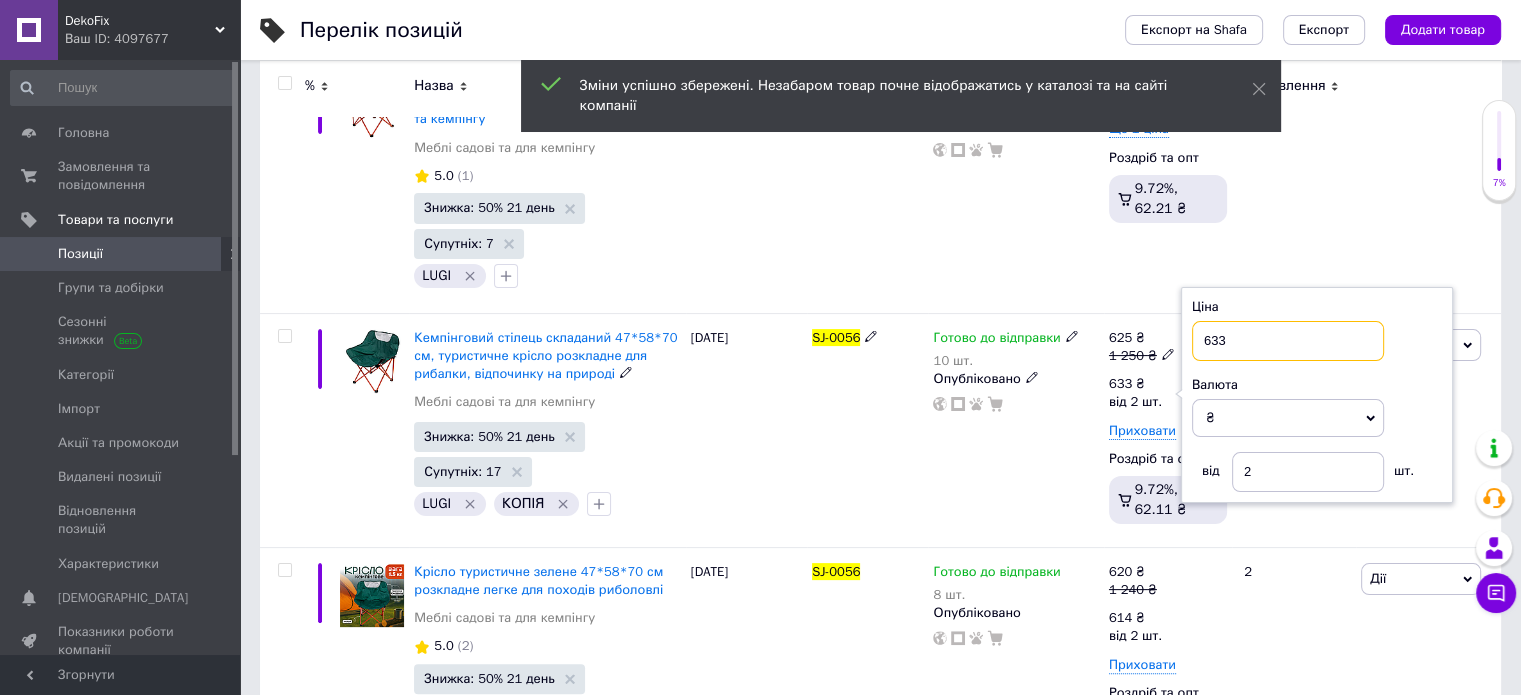 click on "633" at bounding box center (1288, 341) 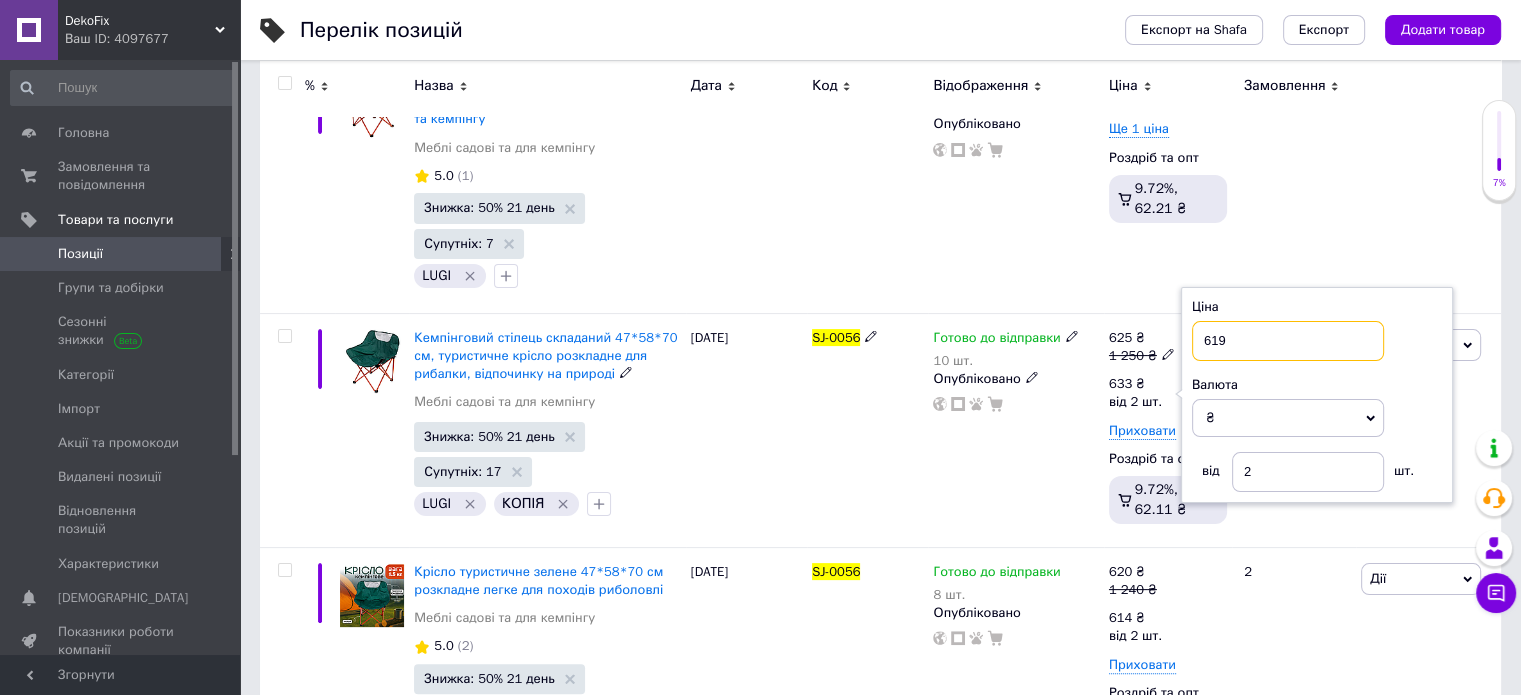 type on "619" 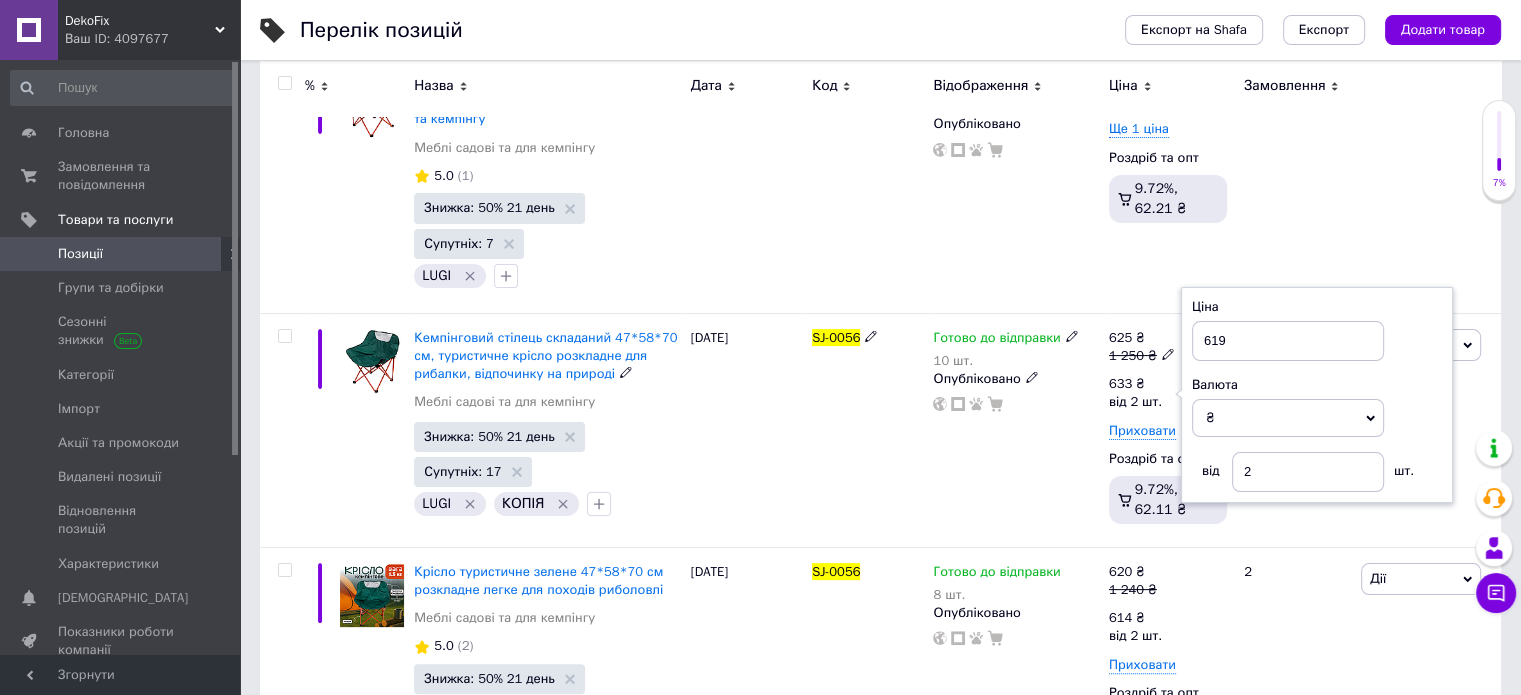 click on "[DATE]" at bounding box center [746, 430] 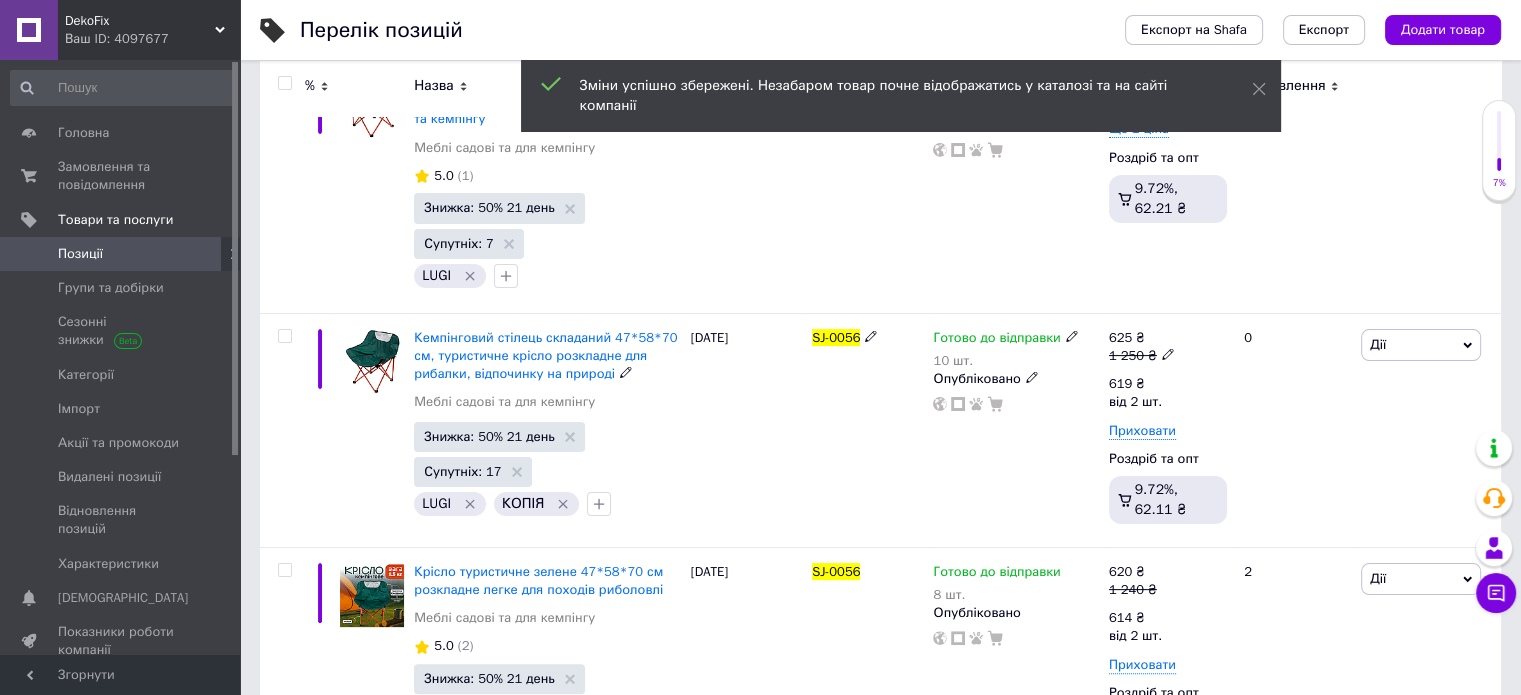 scroll, scrollTop: 244, scrollLeft: 0, axis: vertical 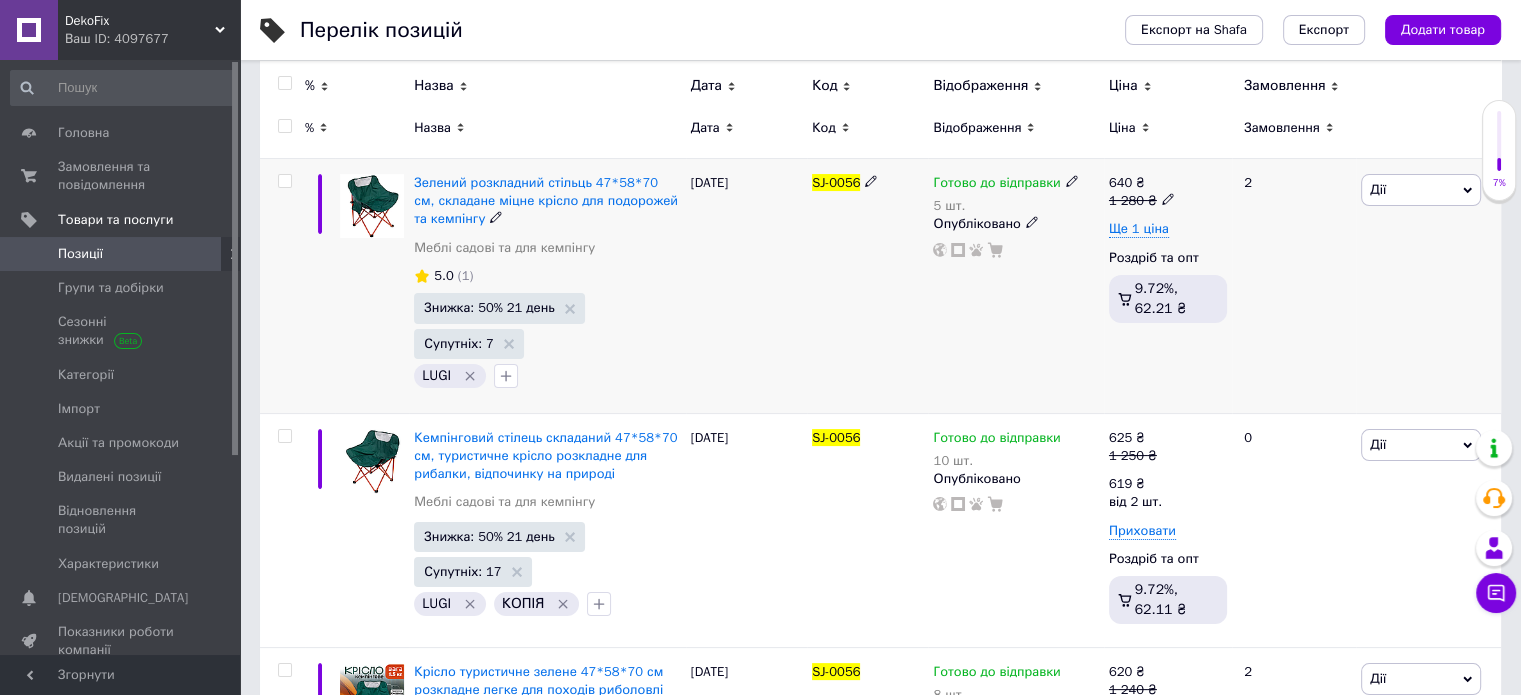 click 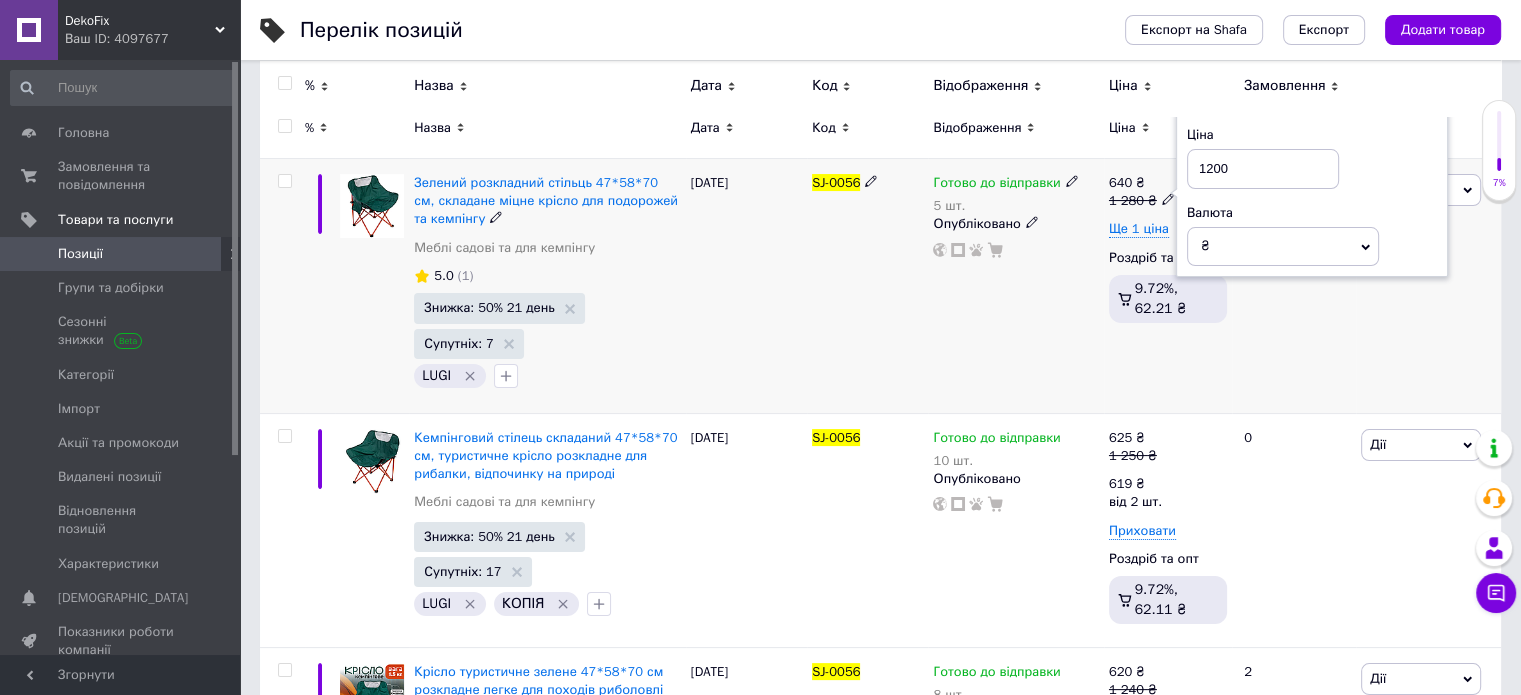 type on "1200" 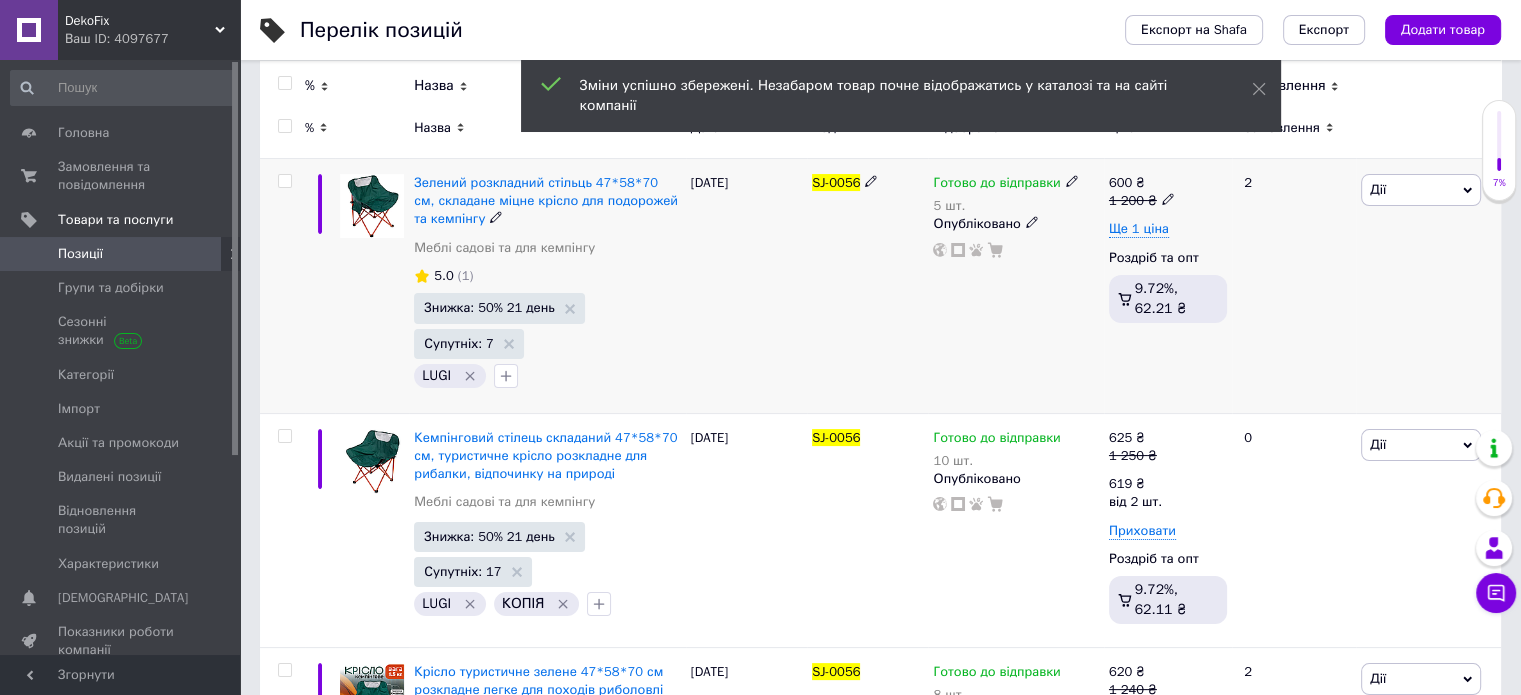click on "1 200   ₴" at bounding box center [1142, 201] 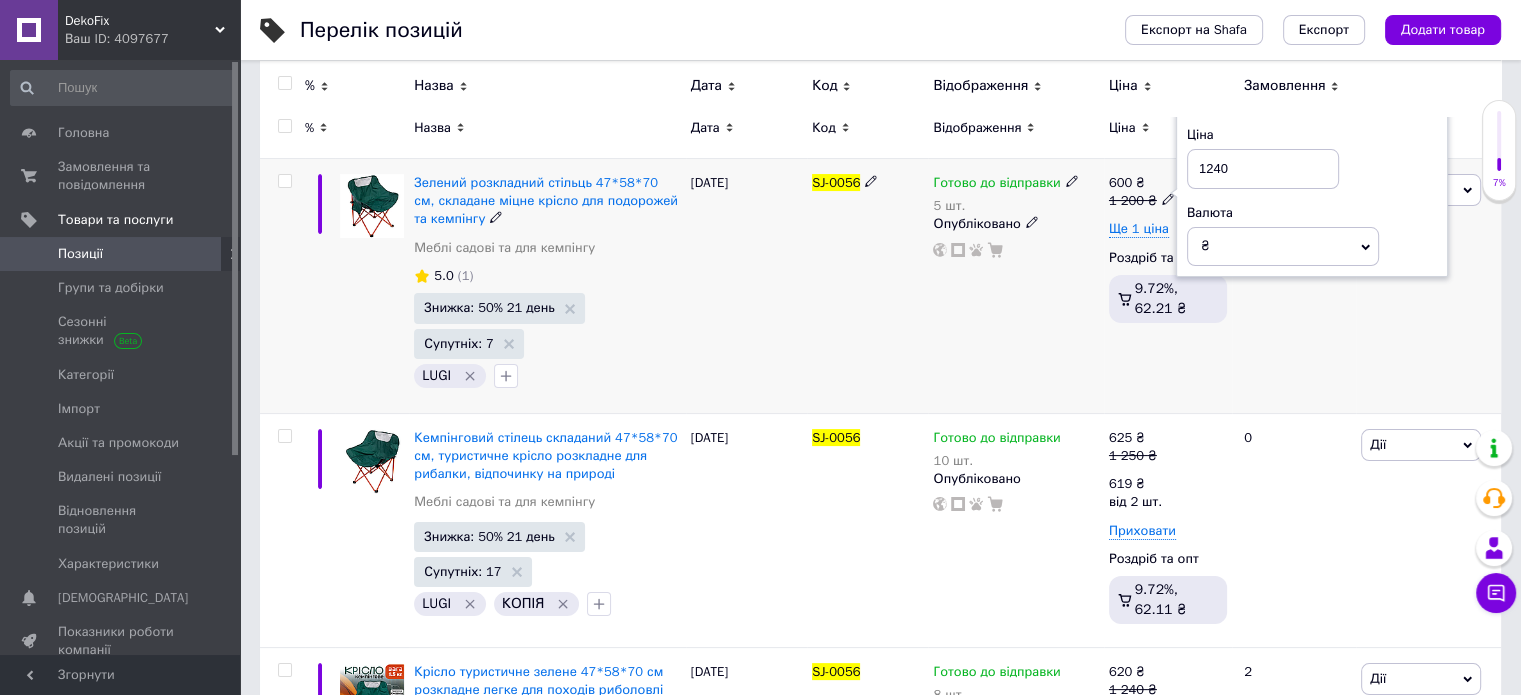 type on "1240" 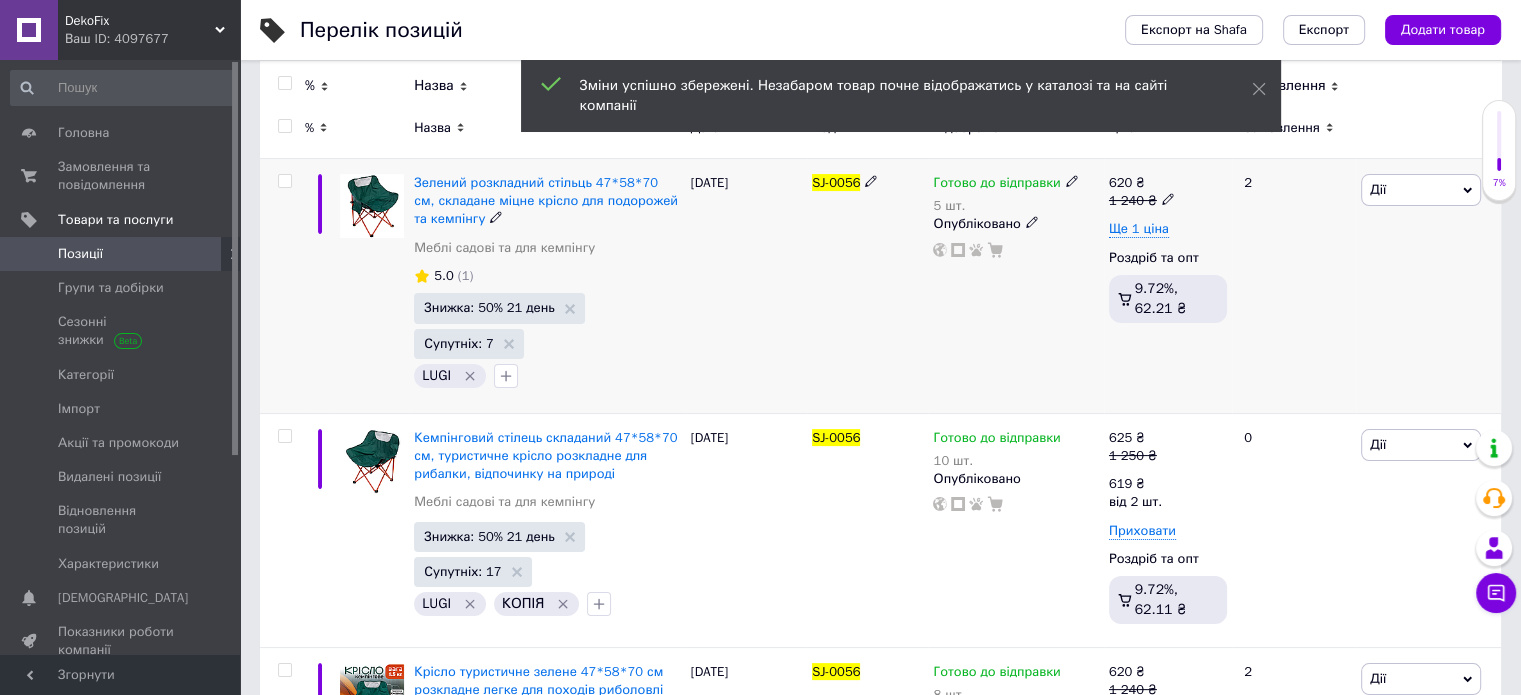 click 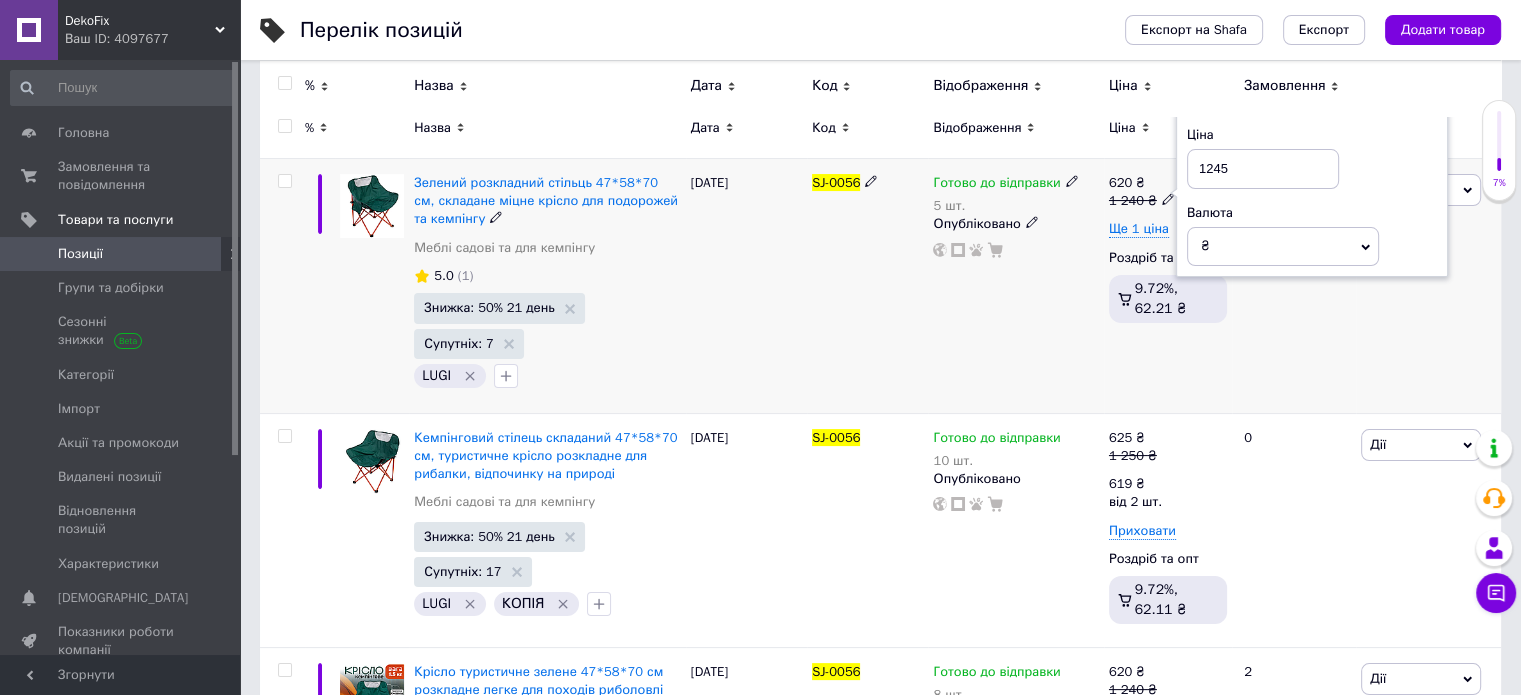 type on "1245" 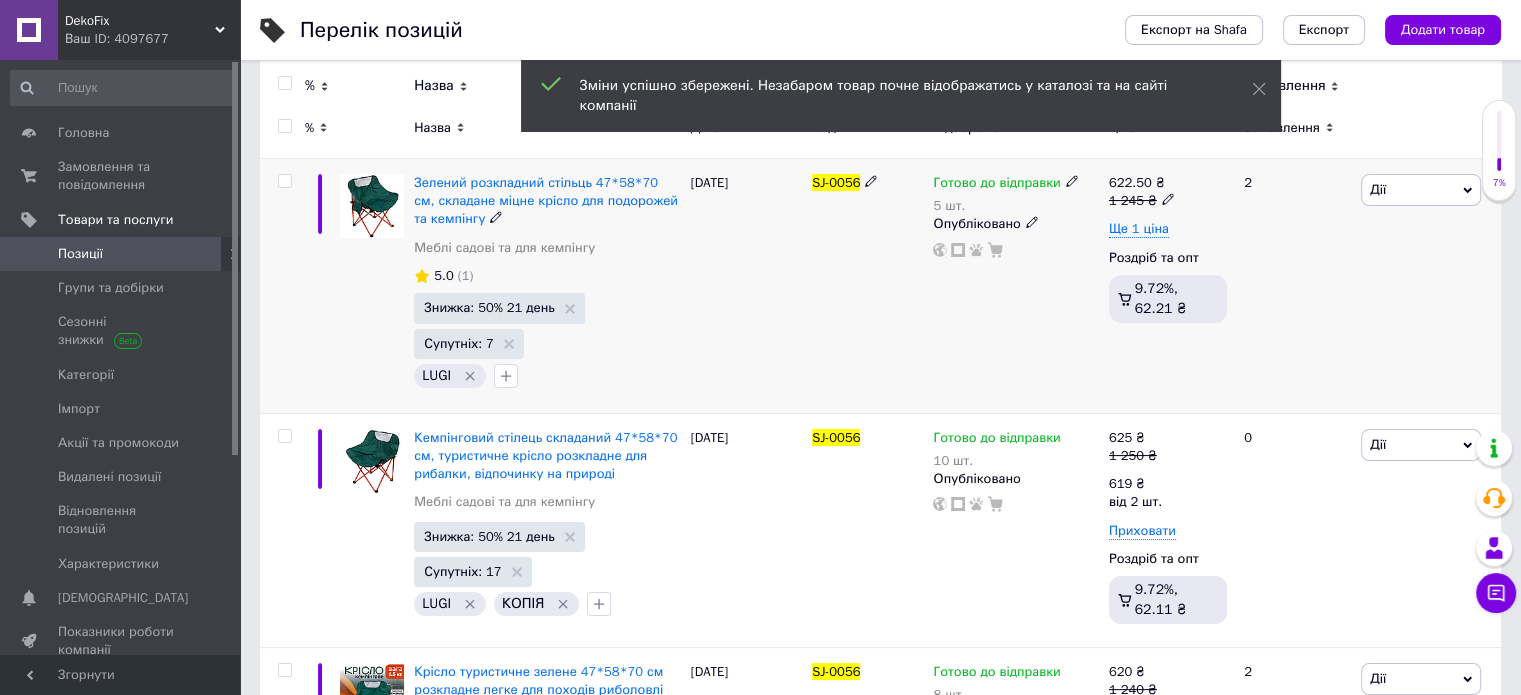 click 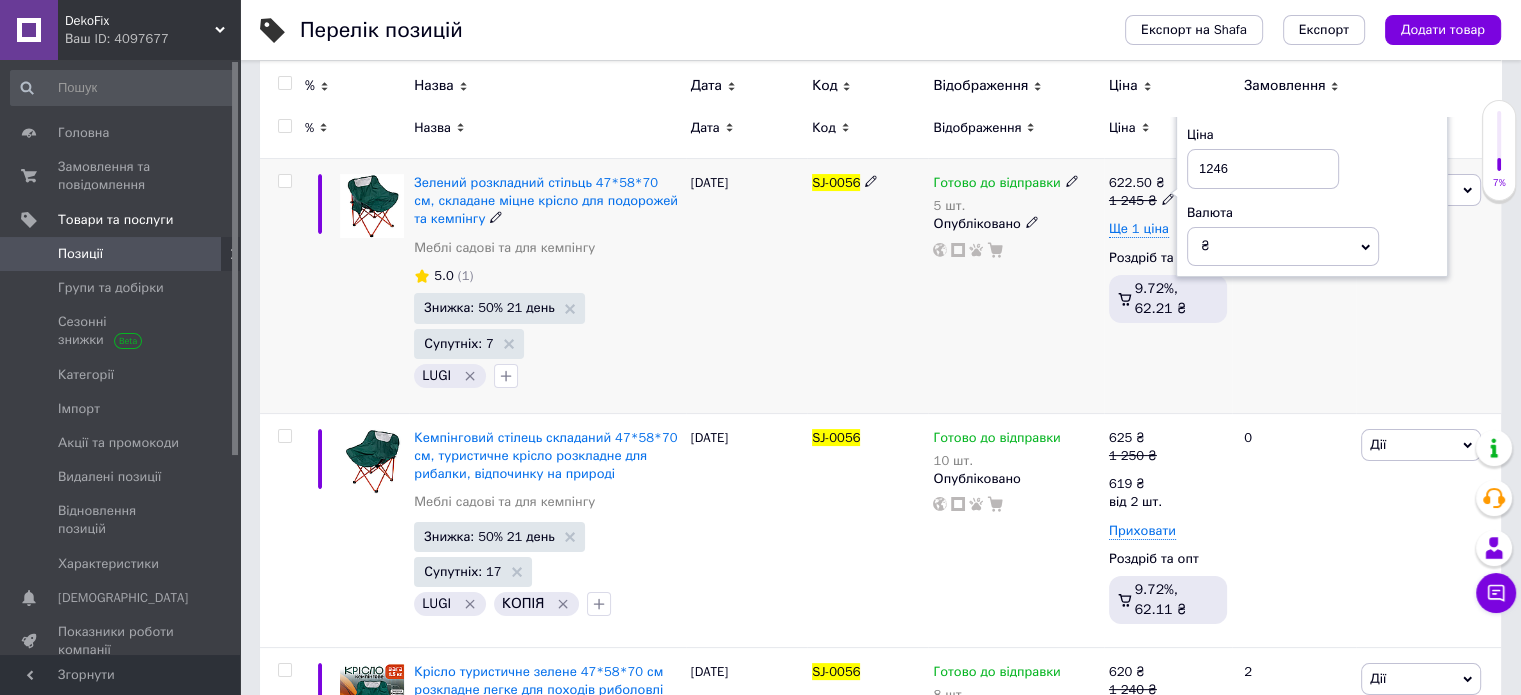 type on "1246" 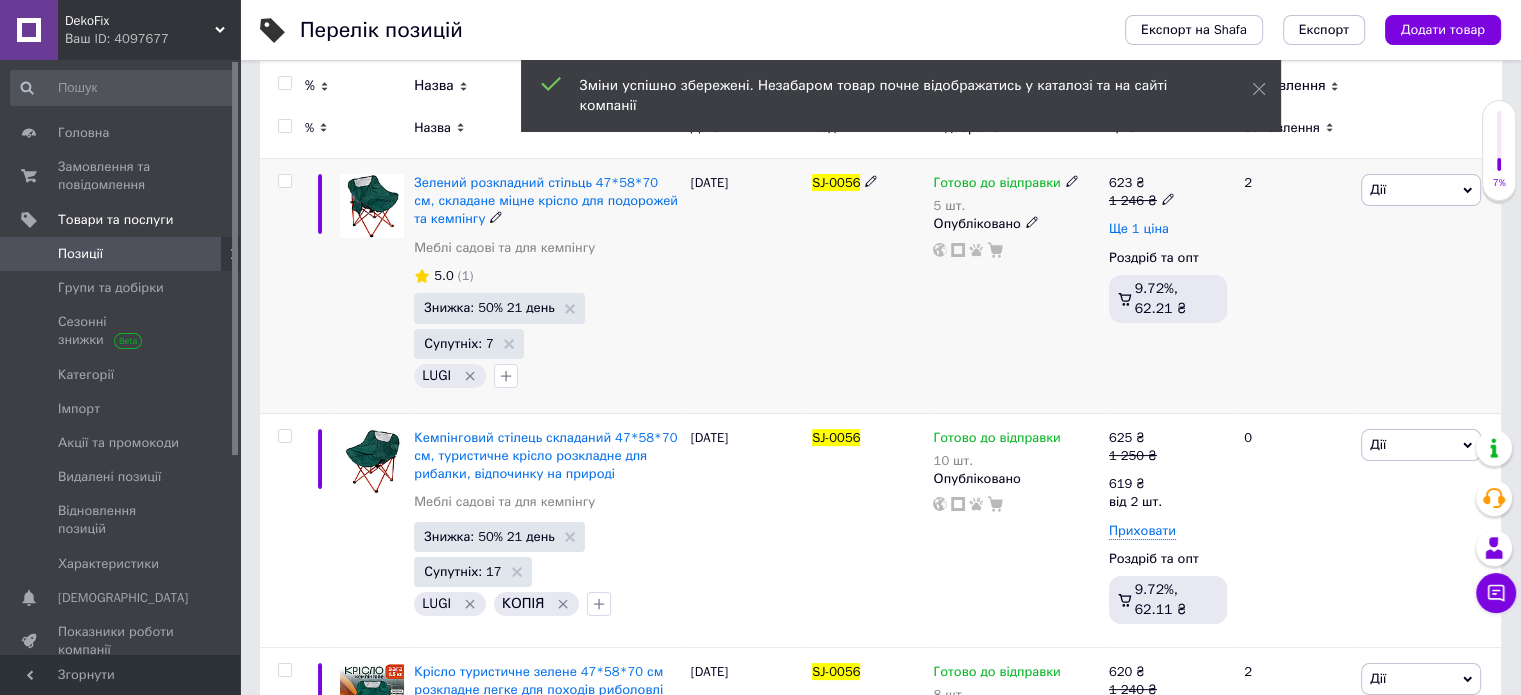 click on "Ще 1 ціна" at bounding box center (1139, 229) 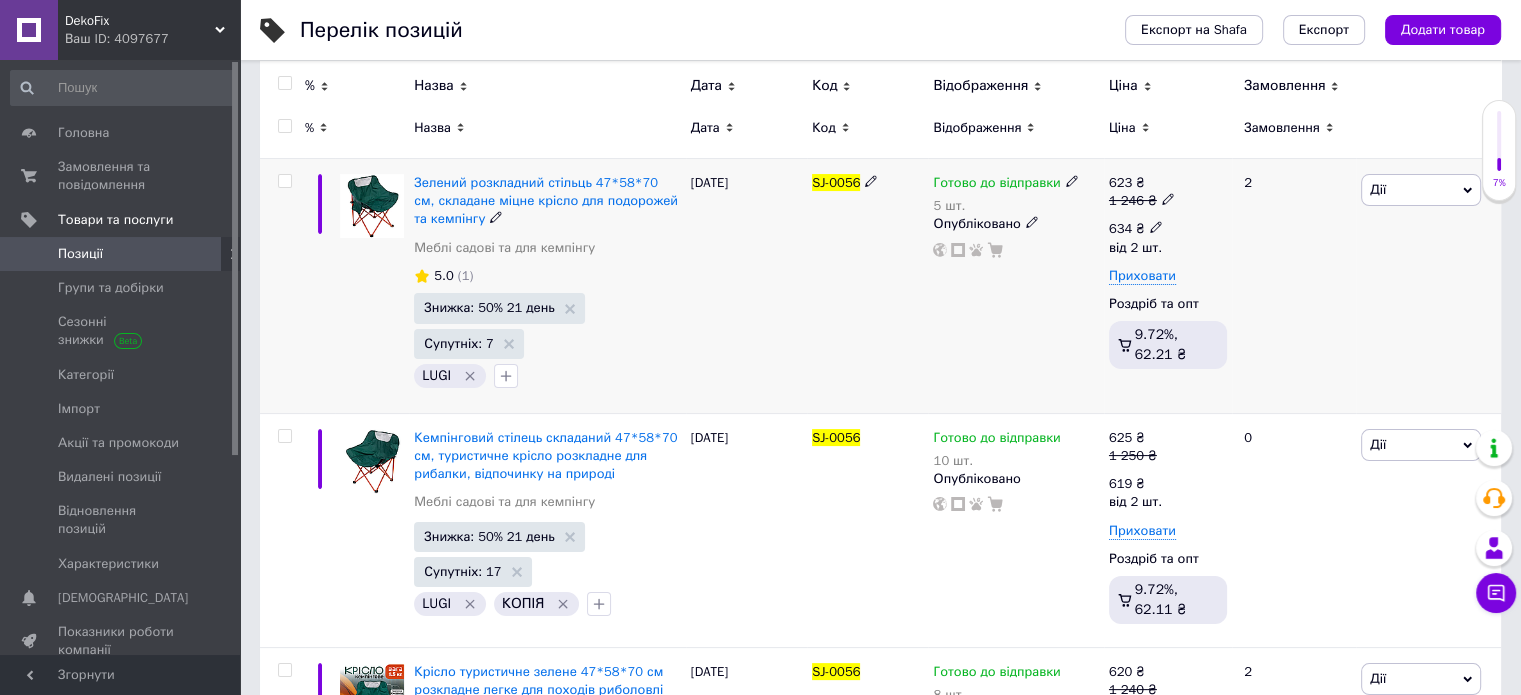 click 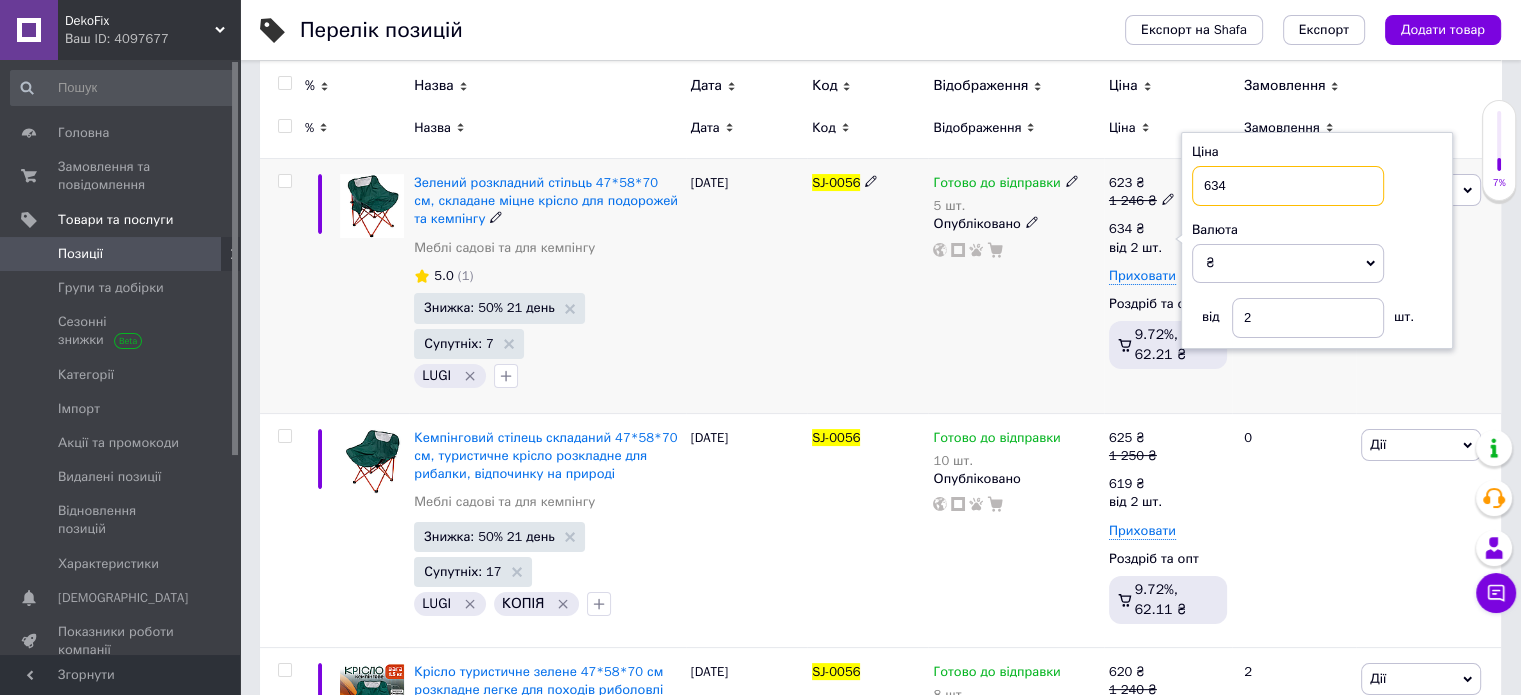 click on "634" at bounding box center [1288, 186] 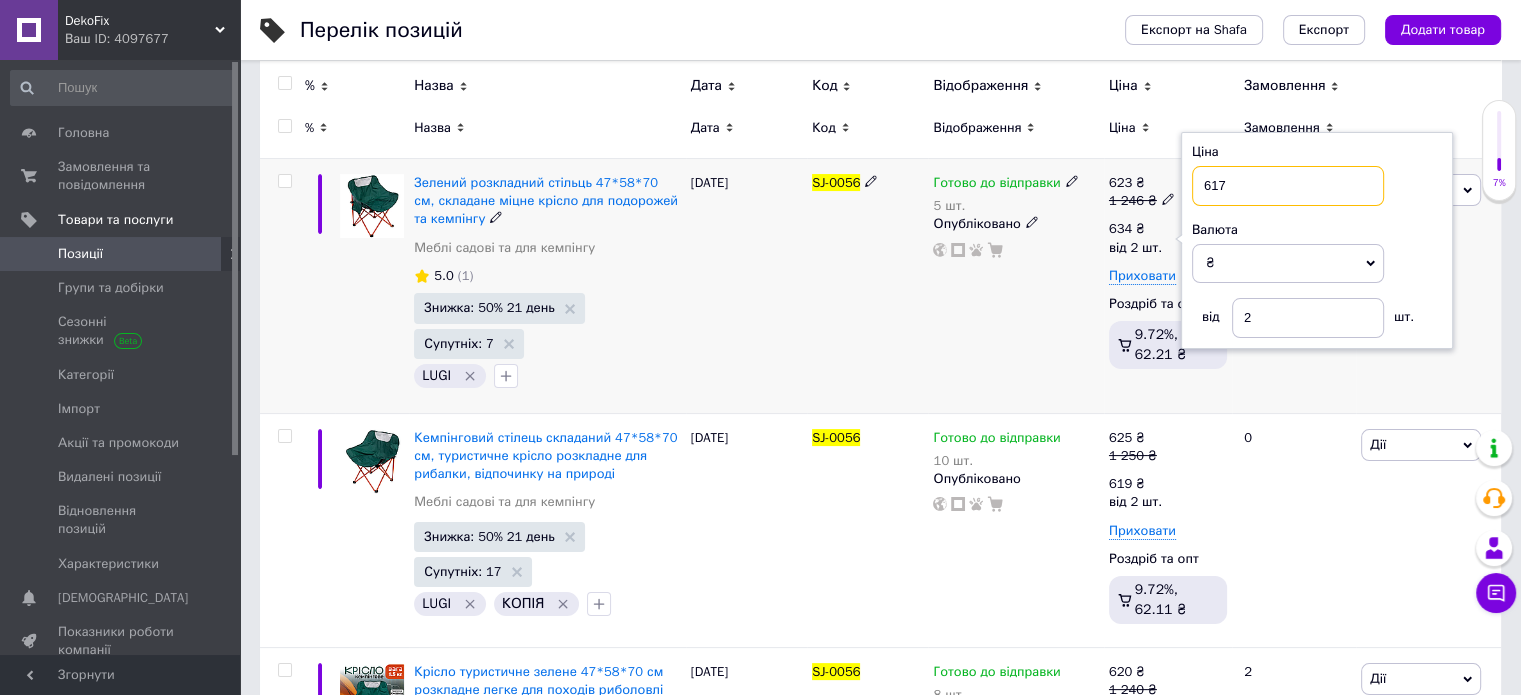 type on "617" 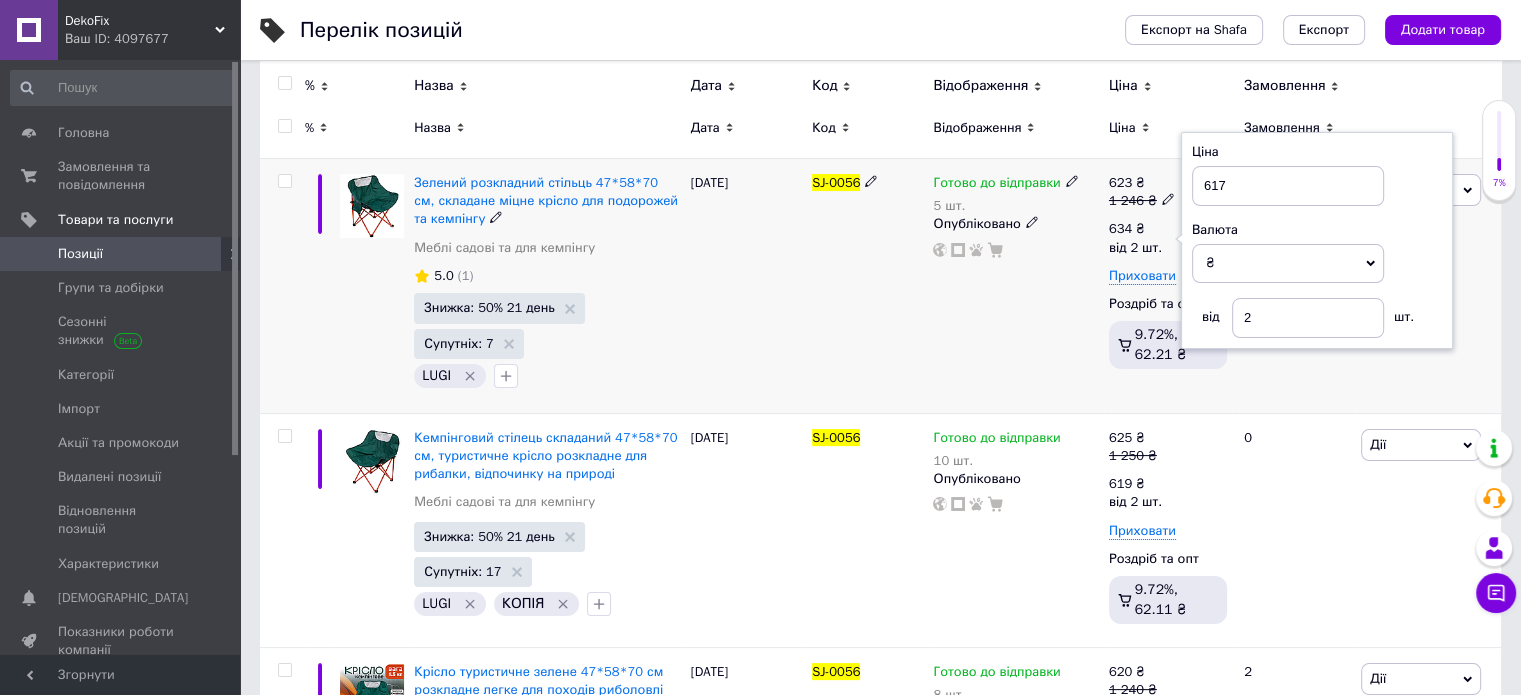 click on "SJ-0056" at bounding box center [867, 286] 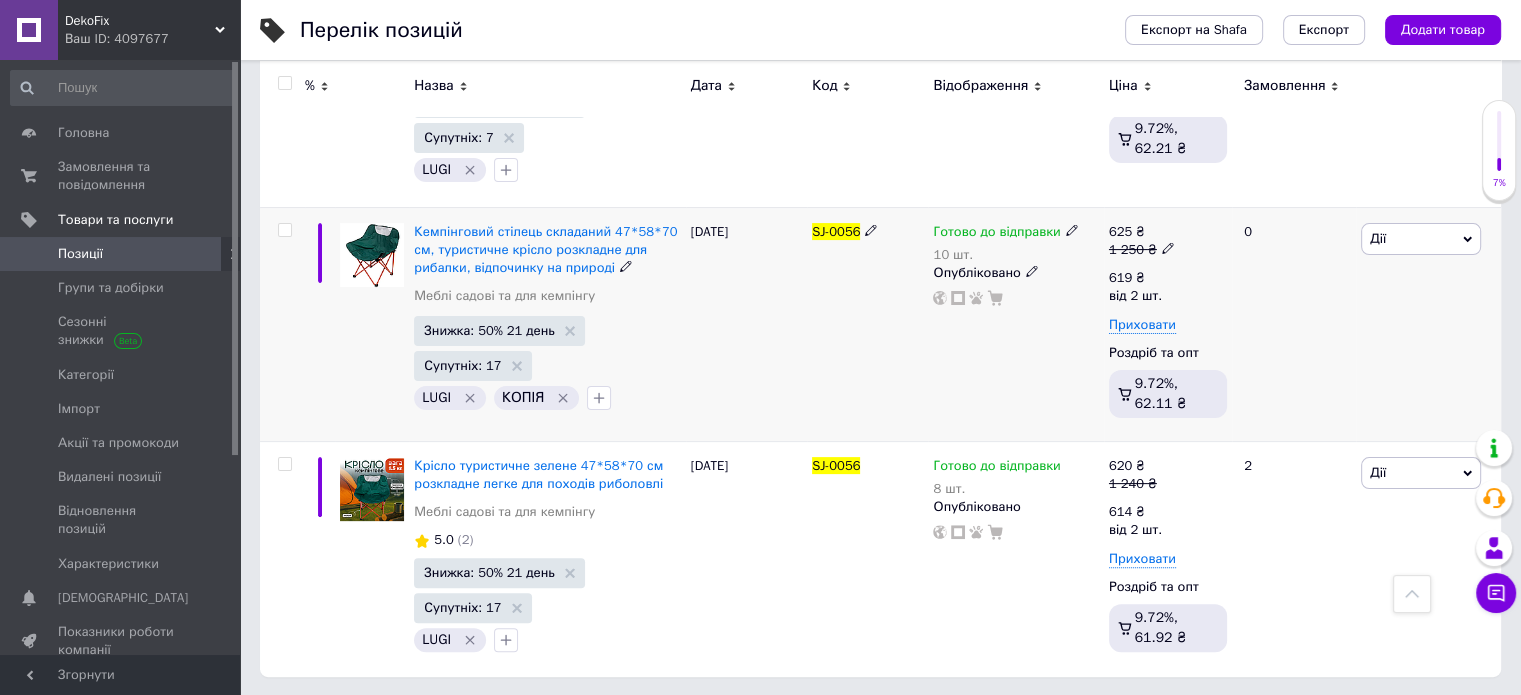 scroll, scrollTop: 451, scrollLeft: 0, axis: vertical 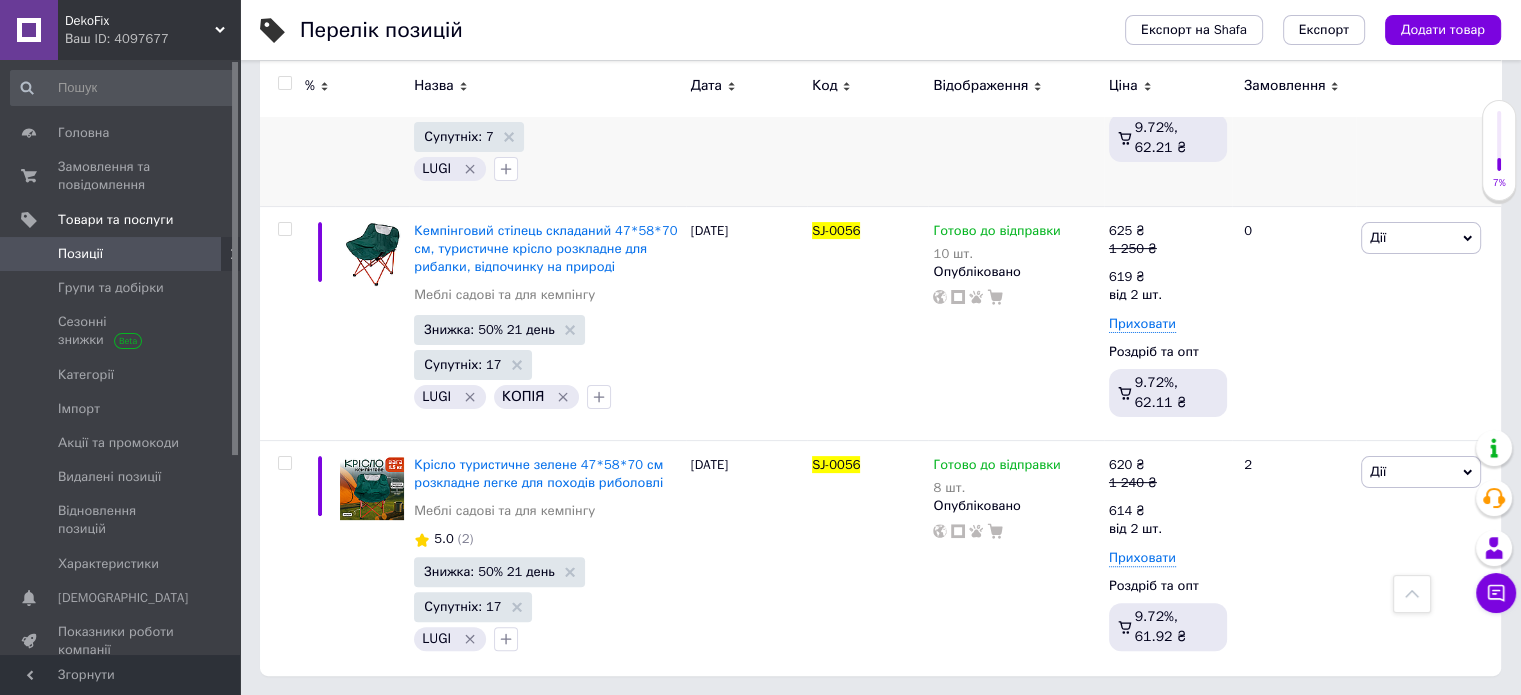 drag, startPoint x: 1425, startPoint y: 605, endPoint x: 1407, endPoint y: 587, distance: 25.455845 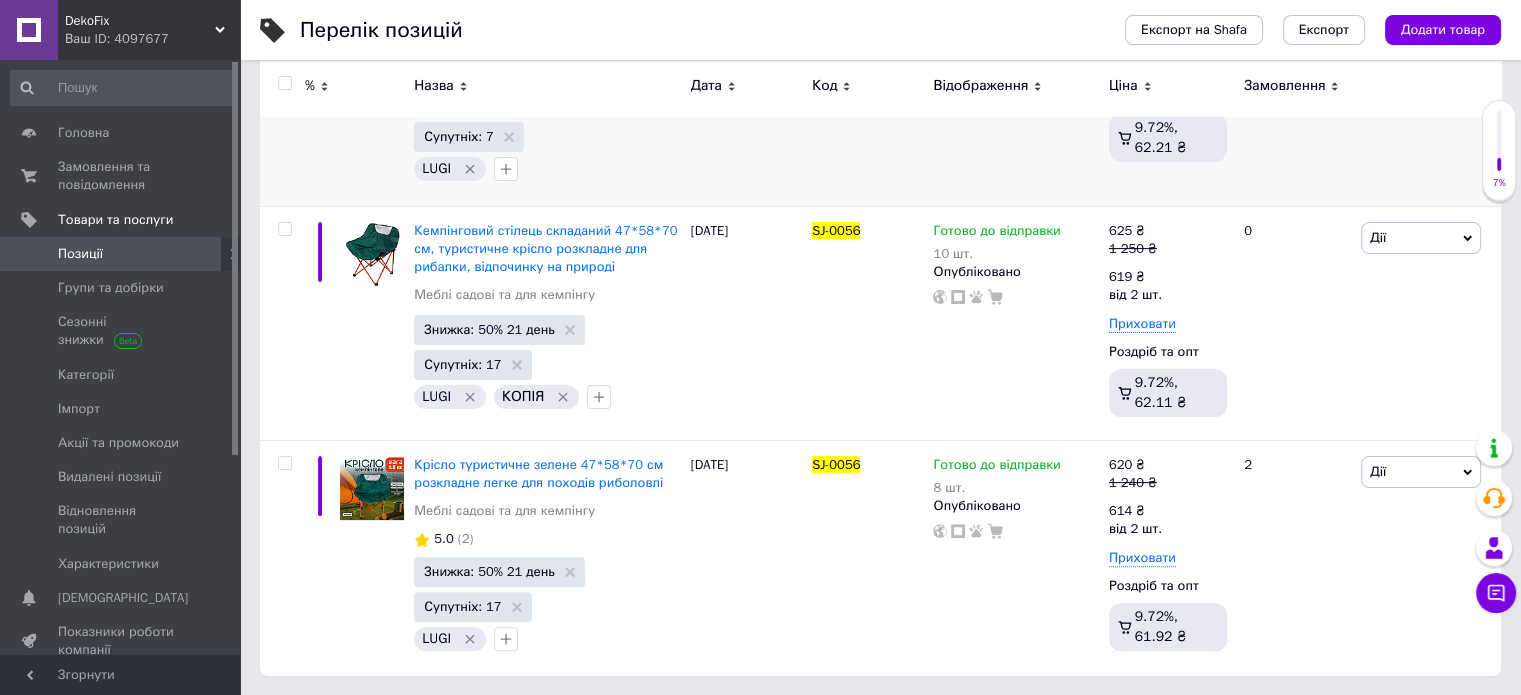 scroll, scrollTop: 0, scrollLeft: 0, axis: both 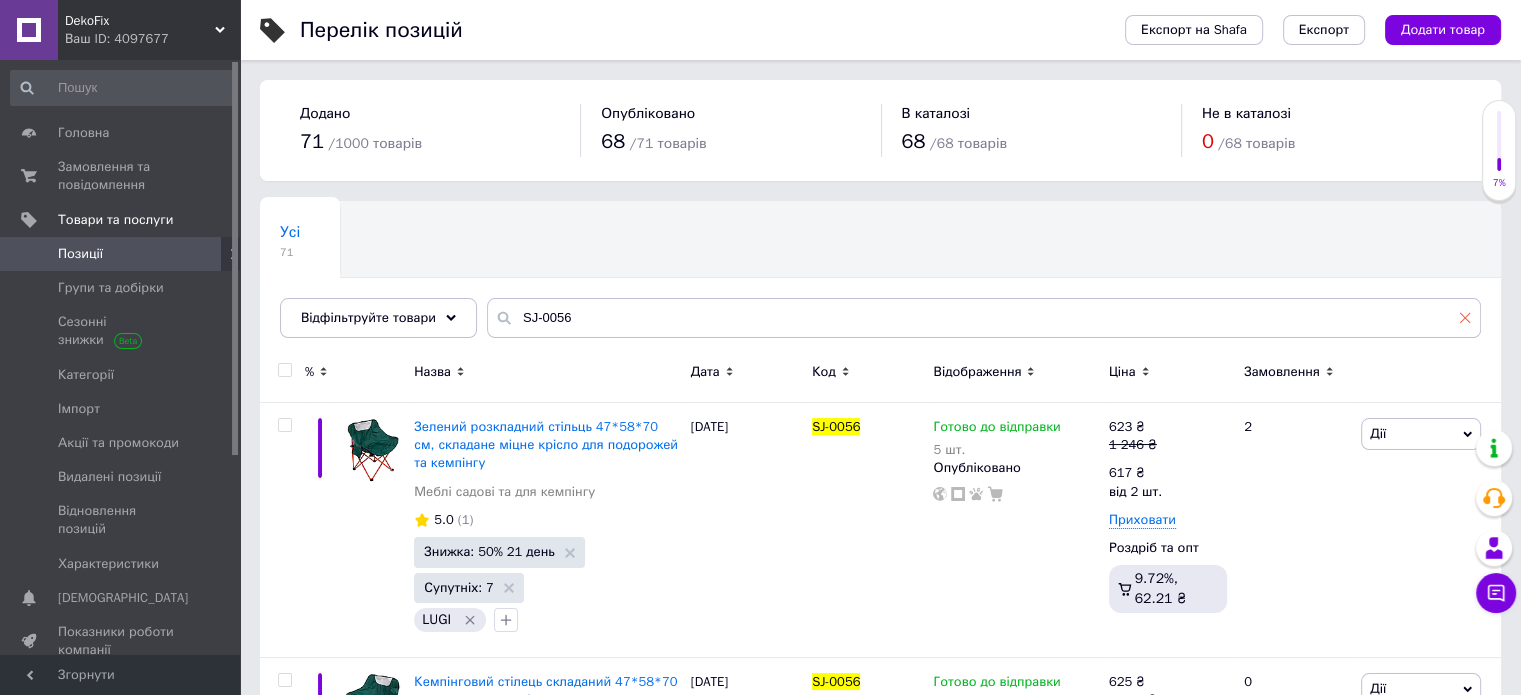 click 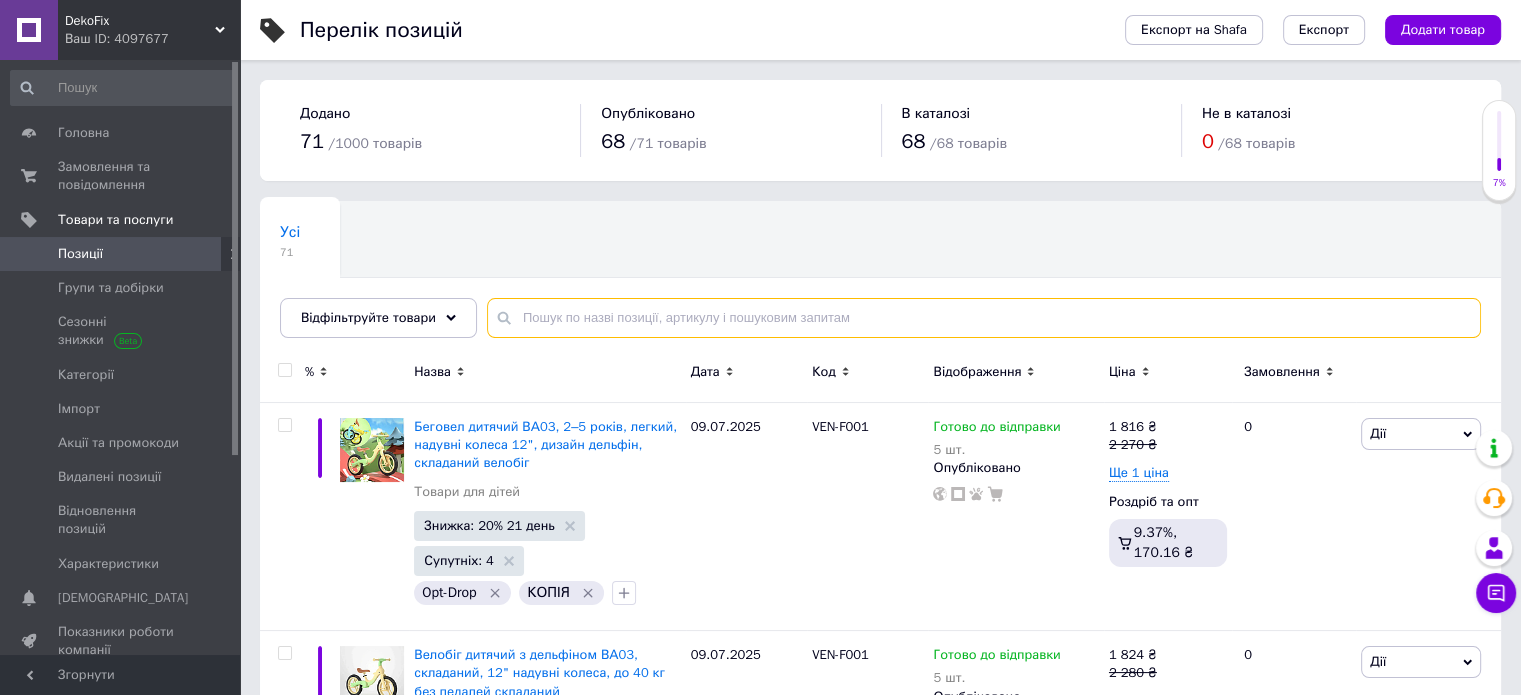 click at bounding box center [984, 318] 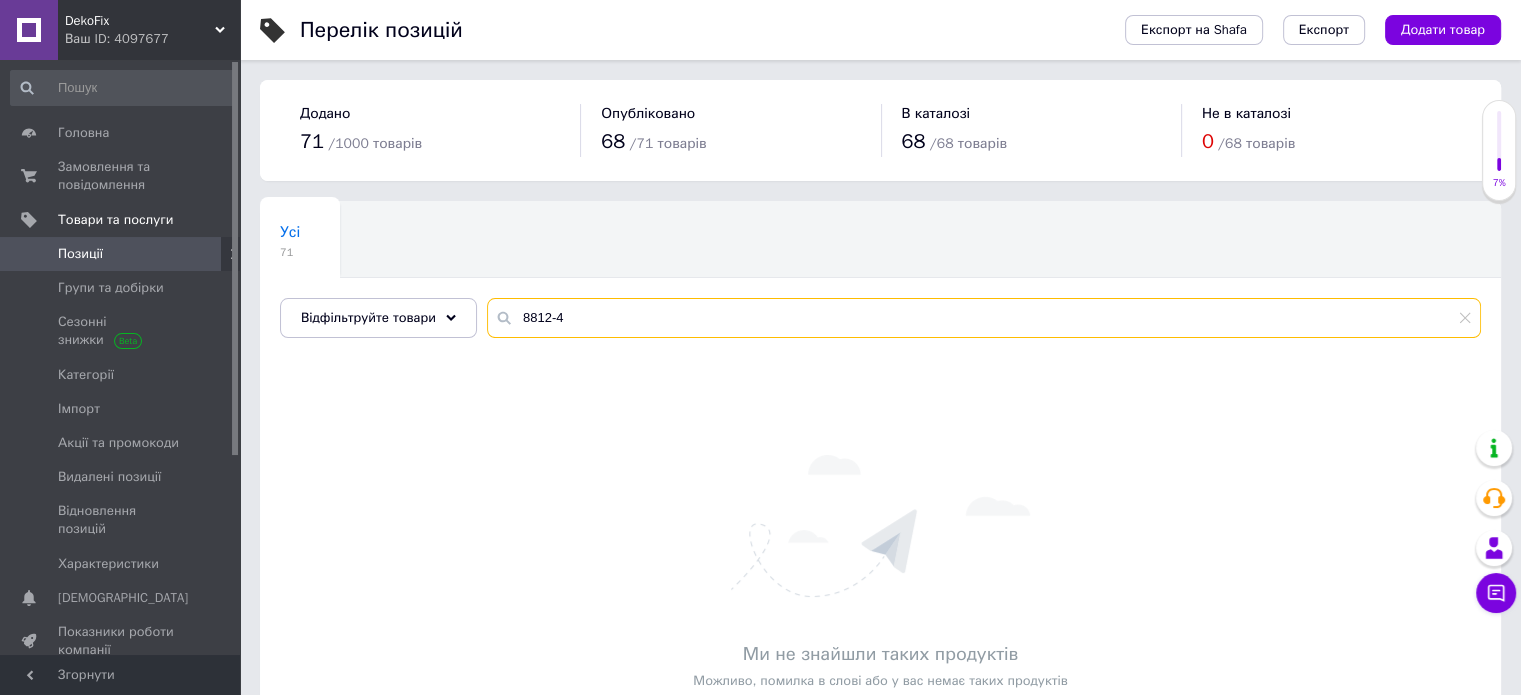 type on "8812-4" 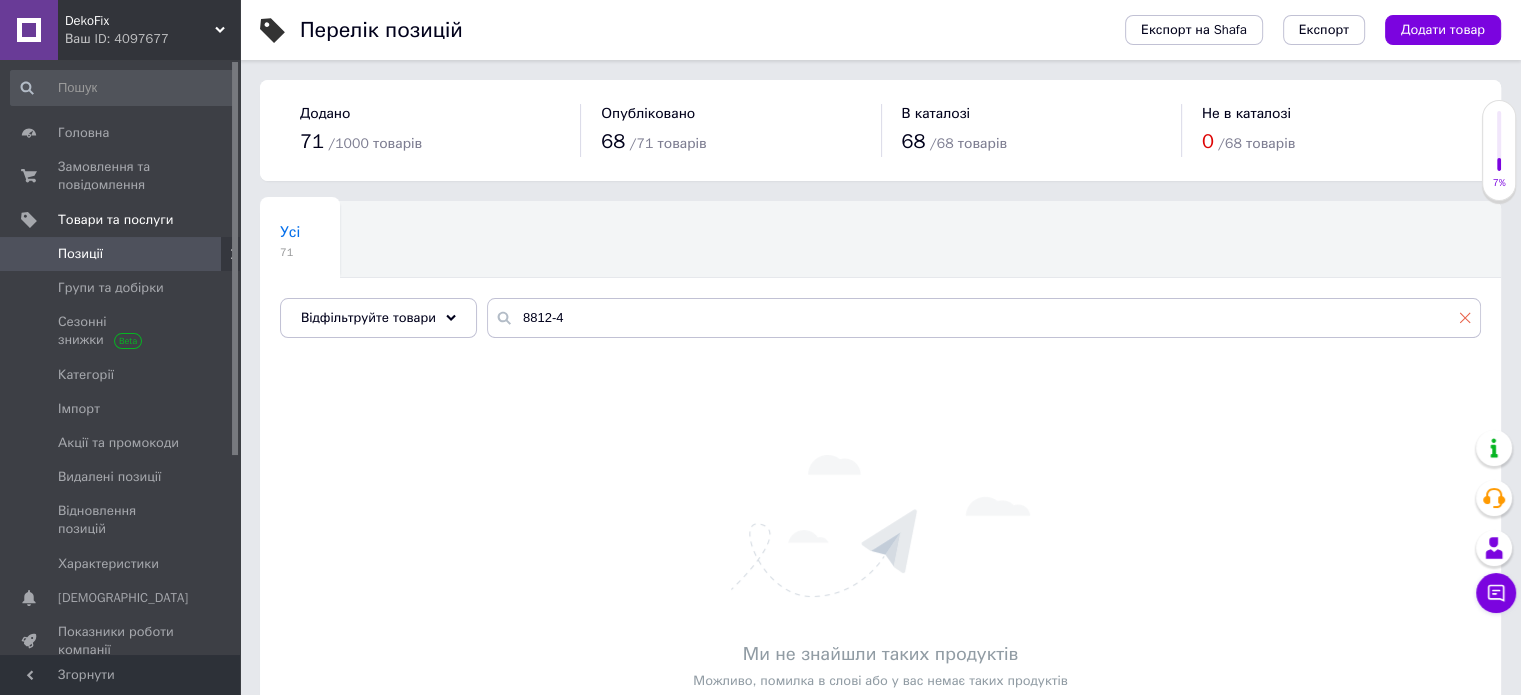 click 